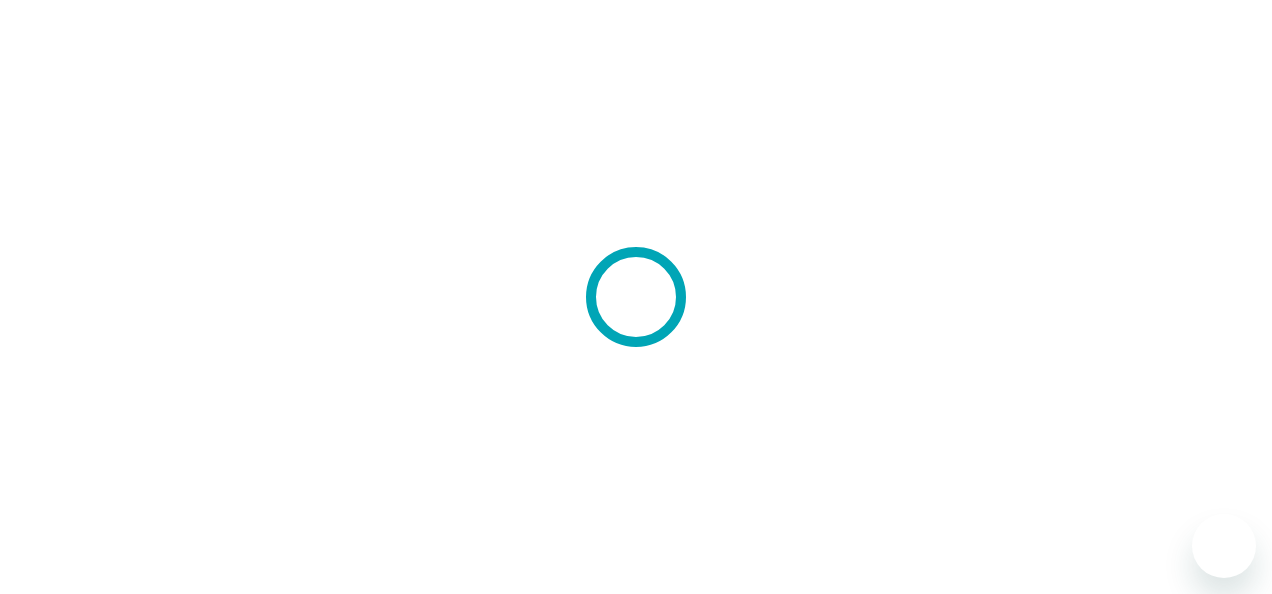 scroll, scrollTop: 0, scrollLeft: 0, axis: both 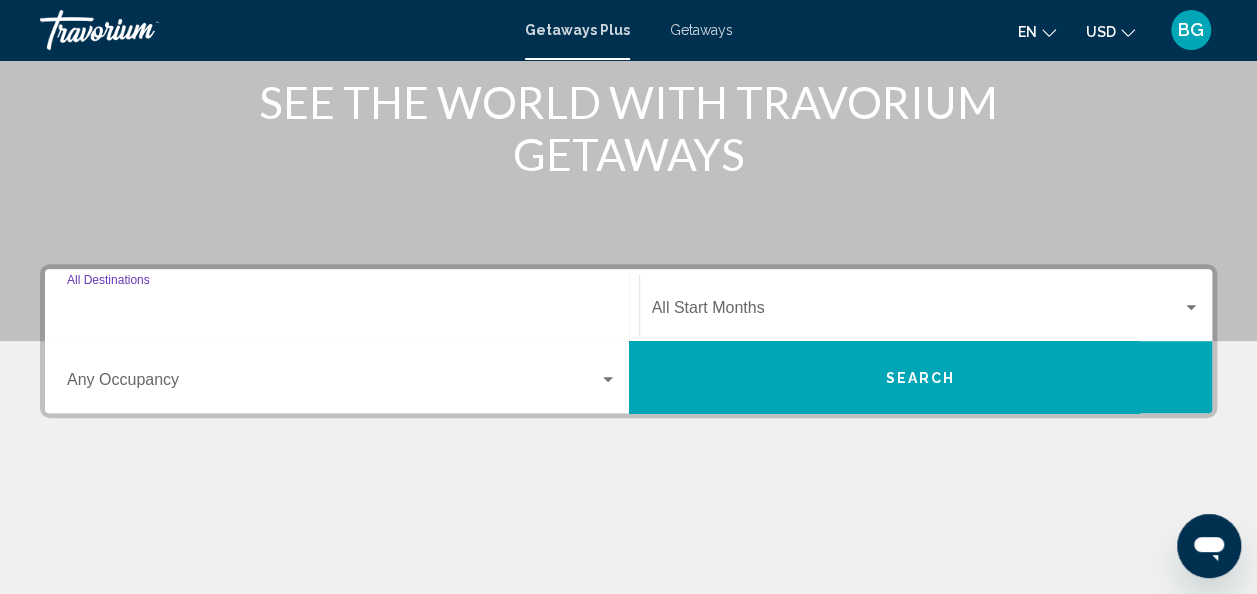 click on "Destination All Destinations" at bounding box center [342, 312] 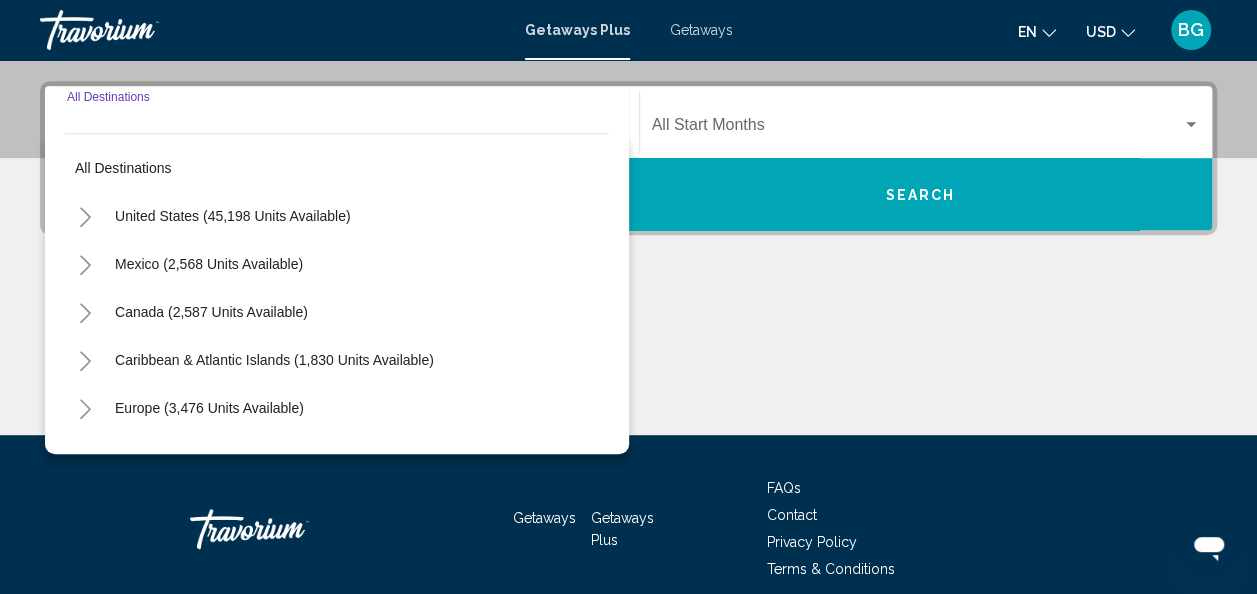 scroll, scrollTop: 458, scrollLeft: 0, axis: vertical 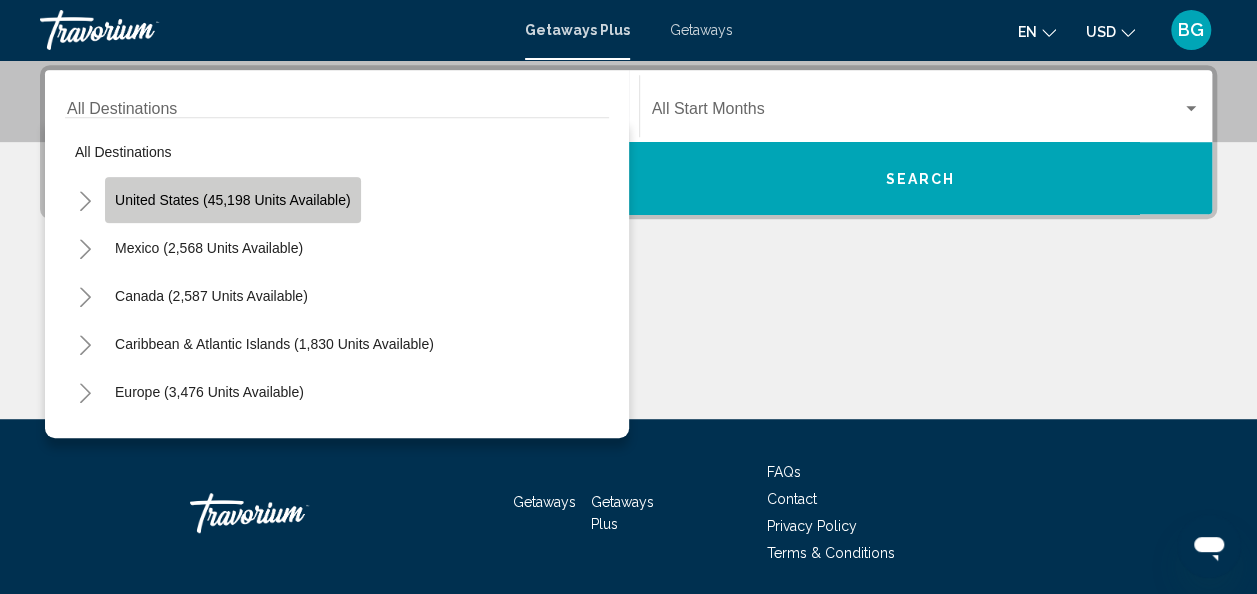 click on "United States (45,198 units available)" 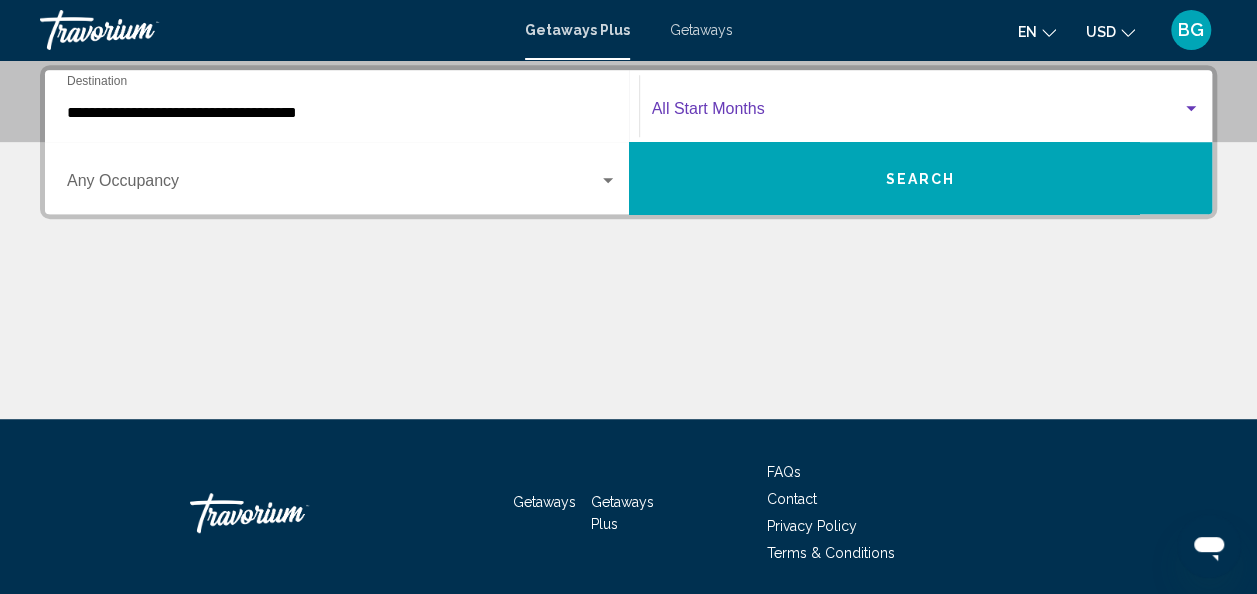 click at bounding box center [917, 113] 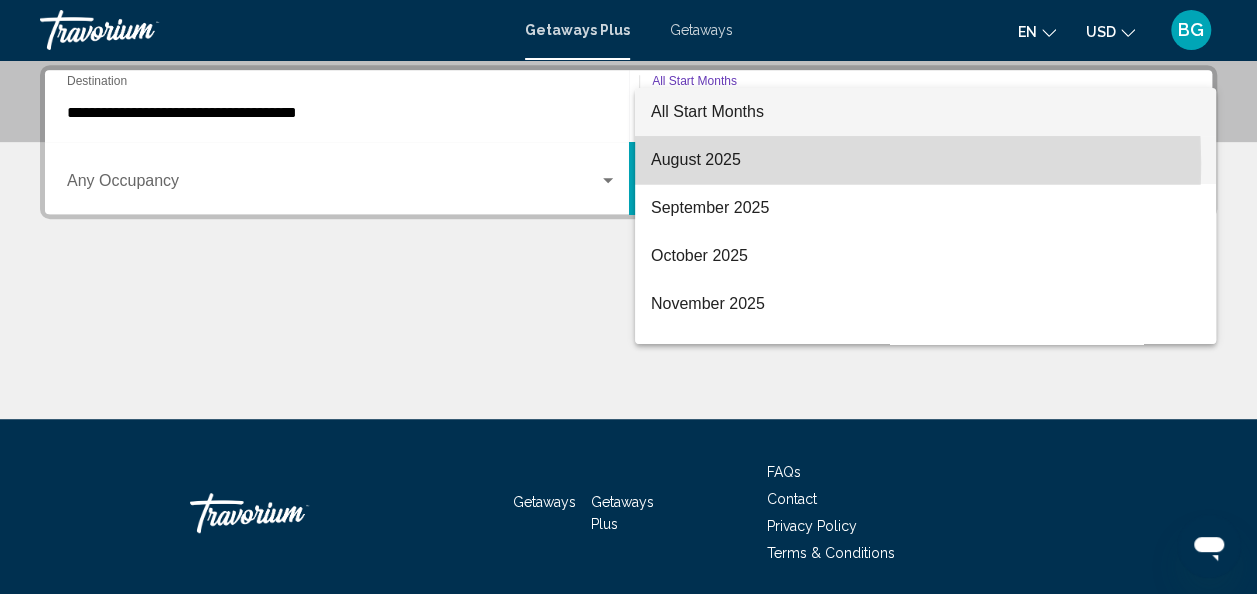 click on "August 2025" at bounding box center [925, 160] 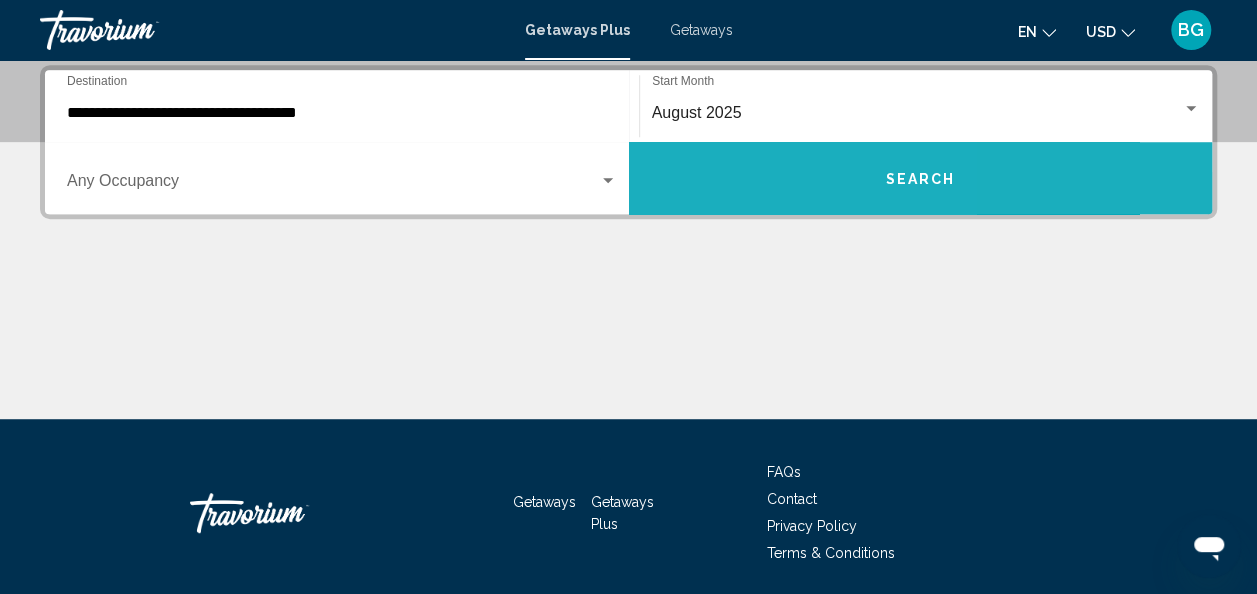 click on "Search" at bounding box center [921, 178] 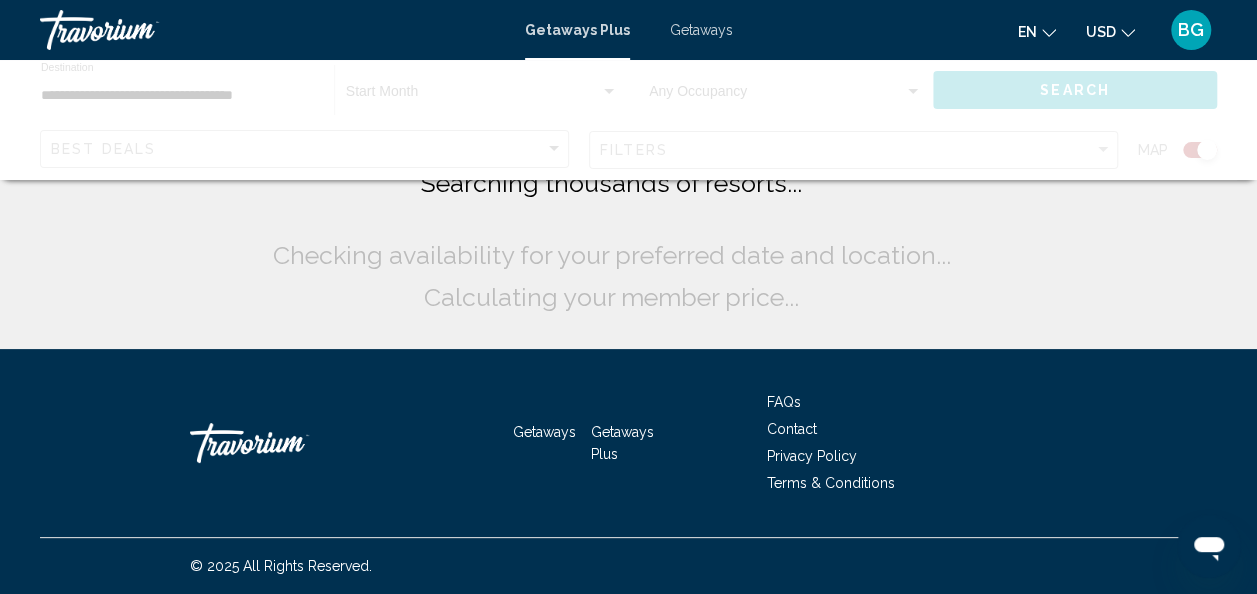 scroll, scrollTop: 0, scrollLeft: 0, axis: both 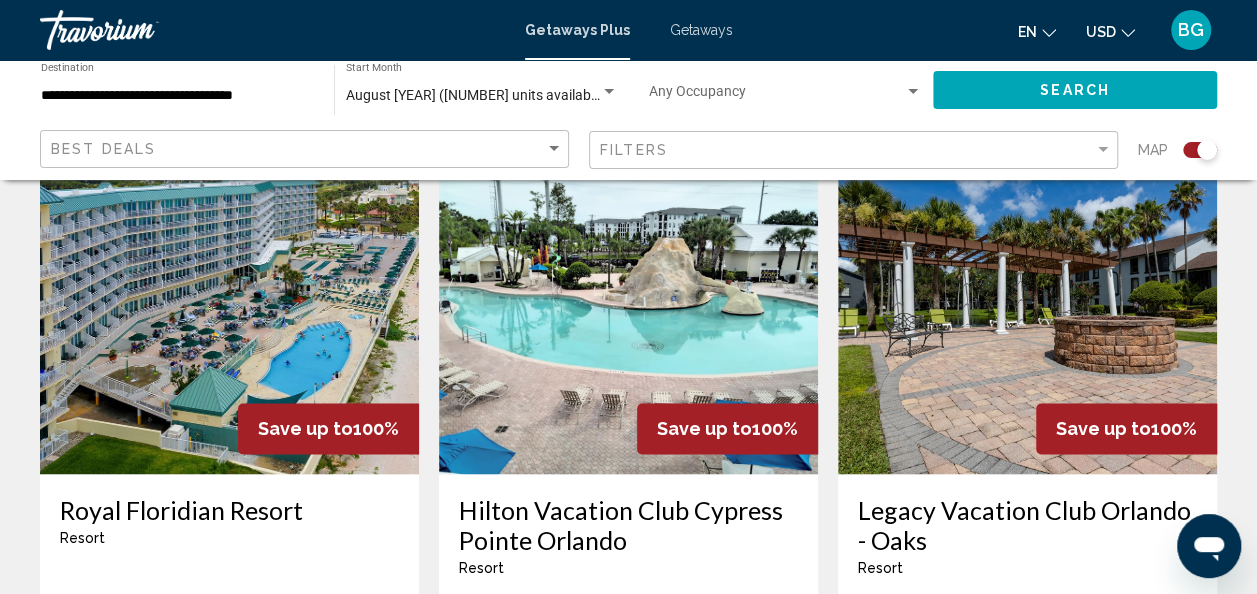 click on "Filters" 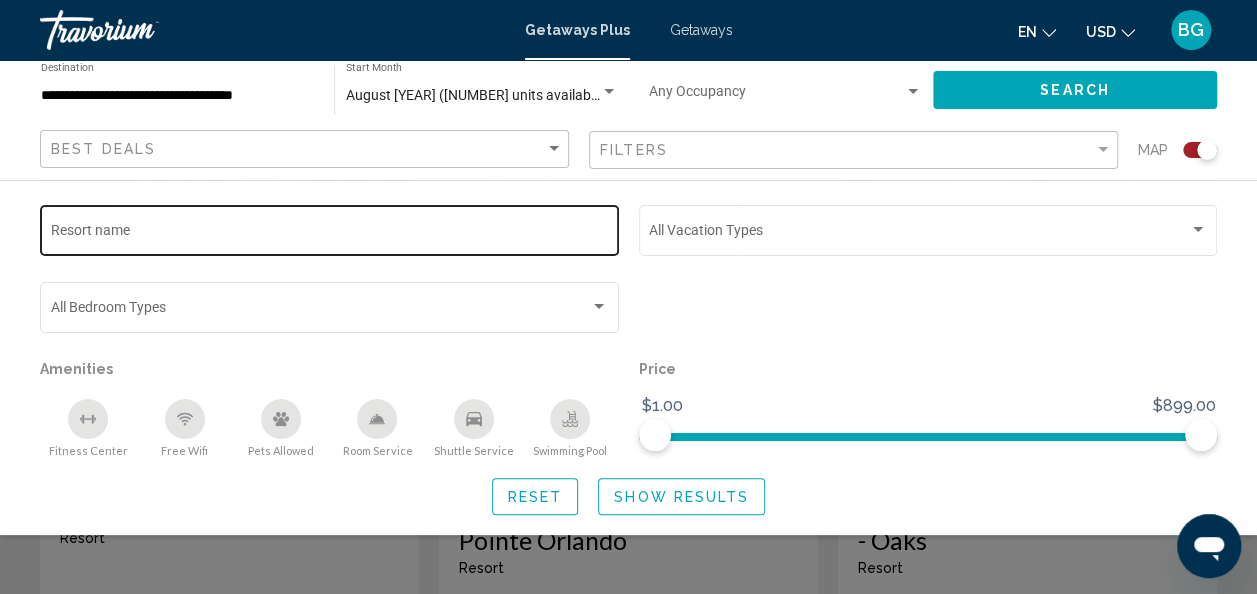 click on "Resort name" 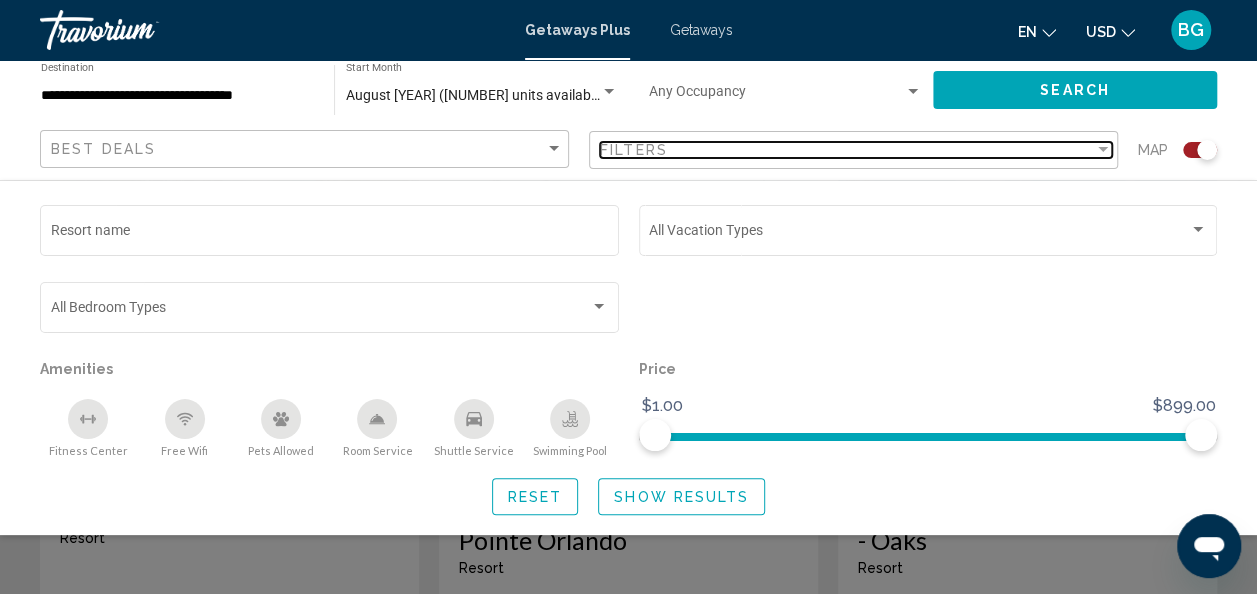 click on "Filters" at bounding box center (847, 150) 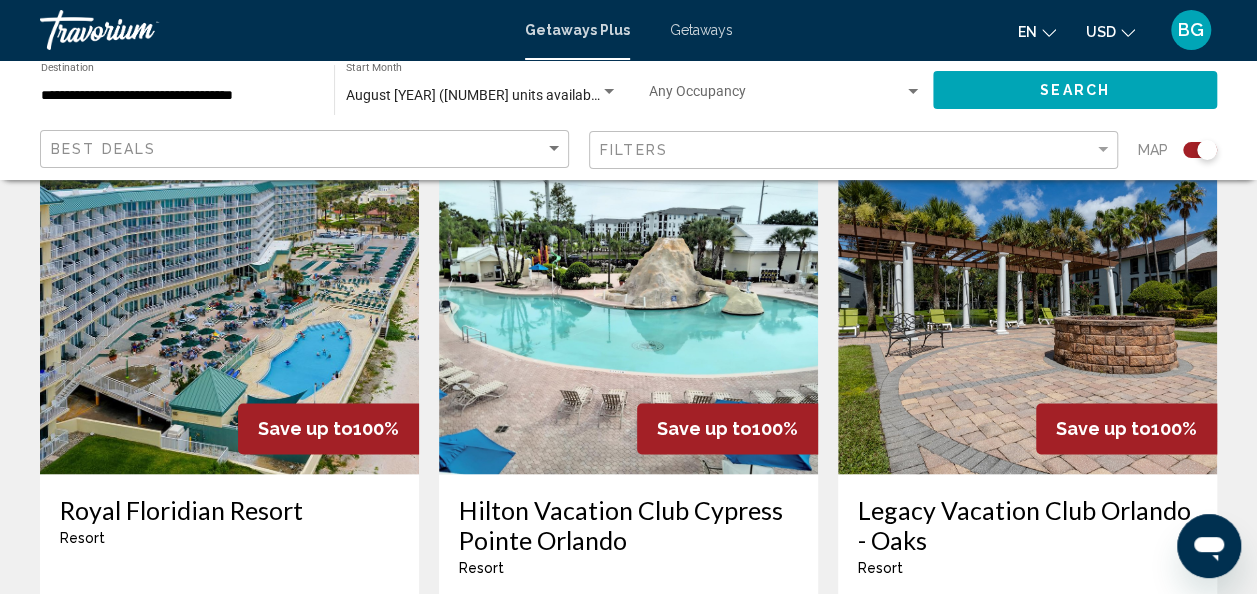 click on "Map" 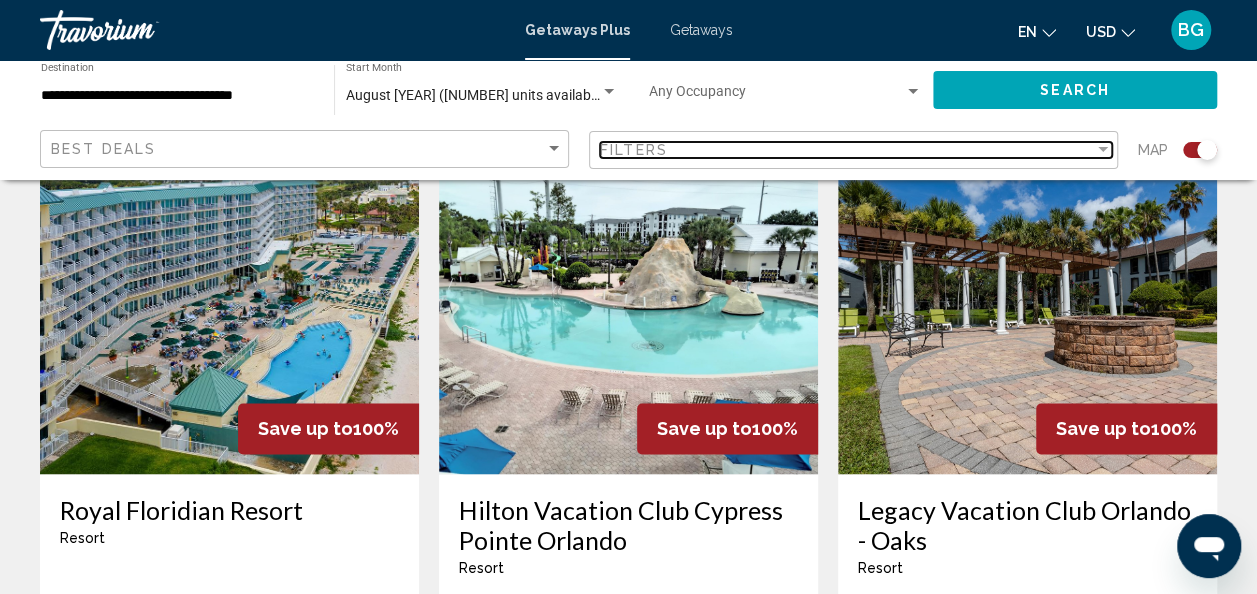 click on "Filters" at bounding box center [847, 150] 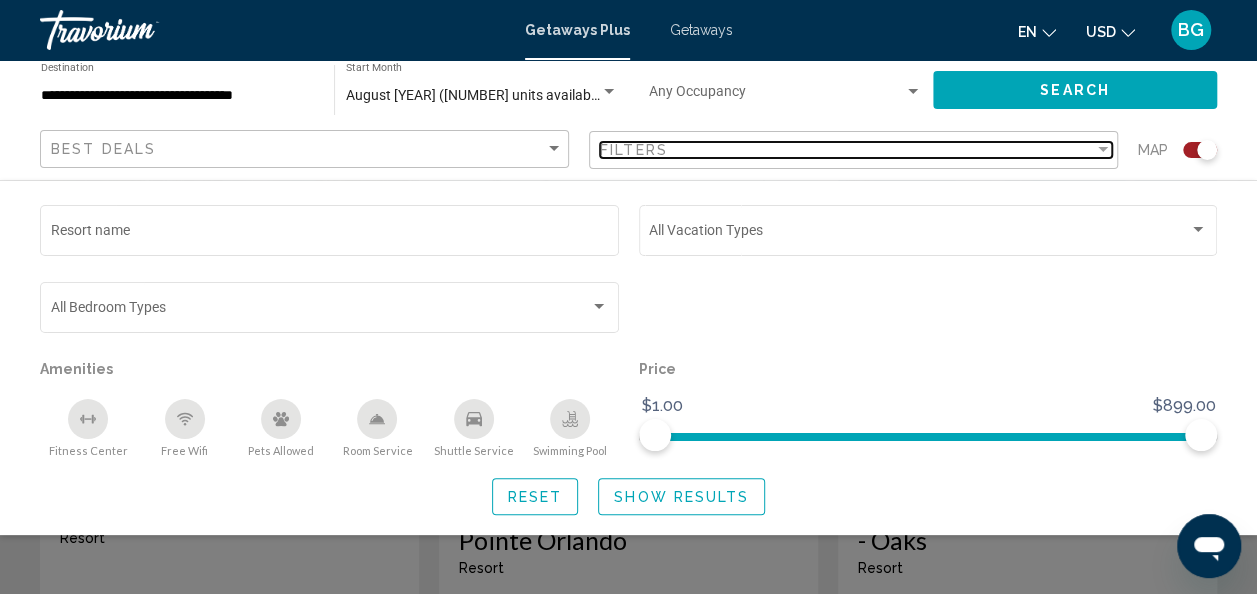 click on "Filters" at bounding box center (847, 150) 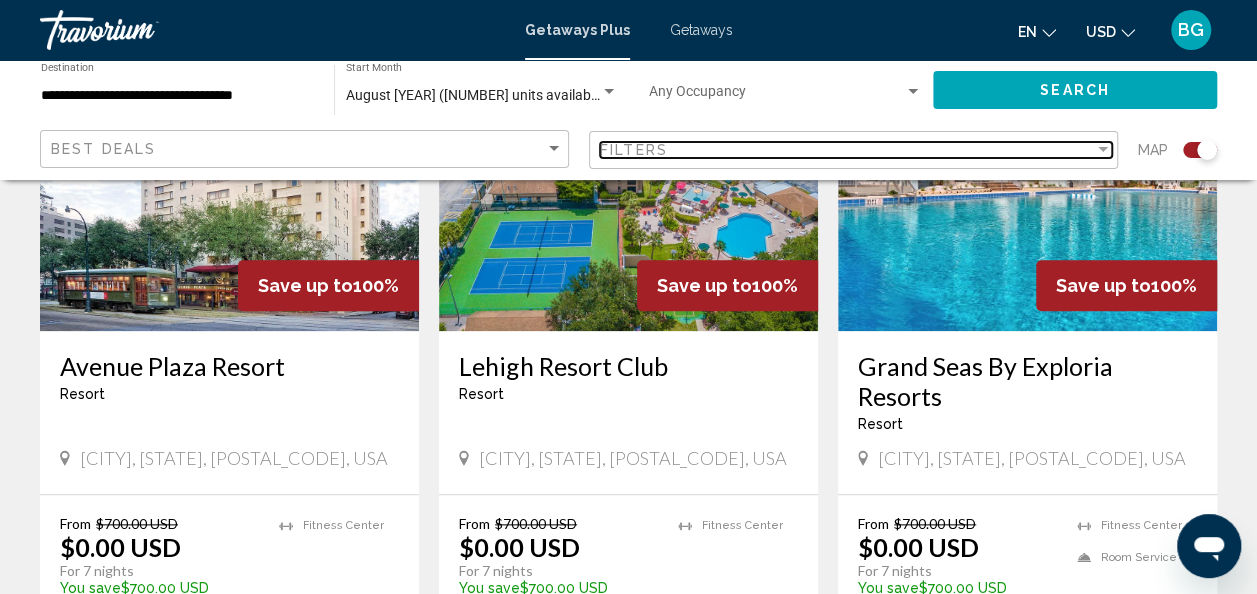 scroll, scrollTop: 815, scrollLeft: 0, axis: vertical 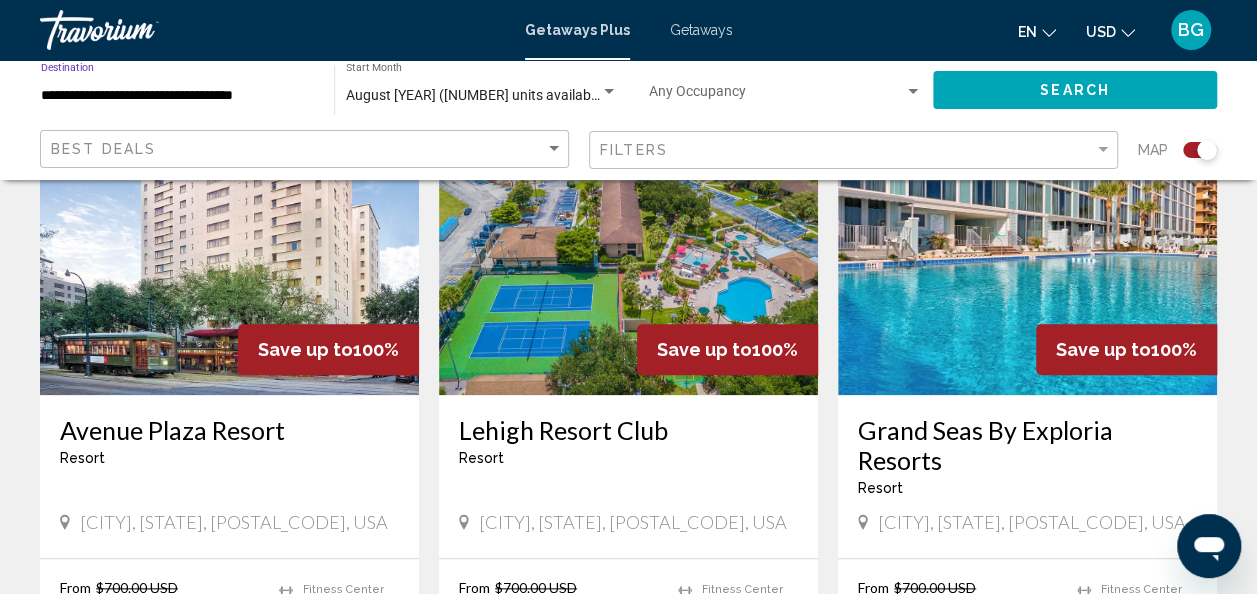 click on "**********" at bounding box center [177, 96] 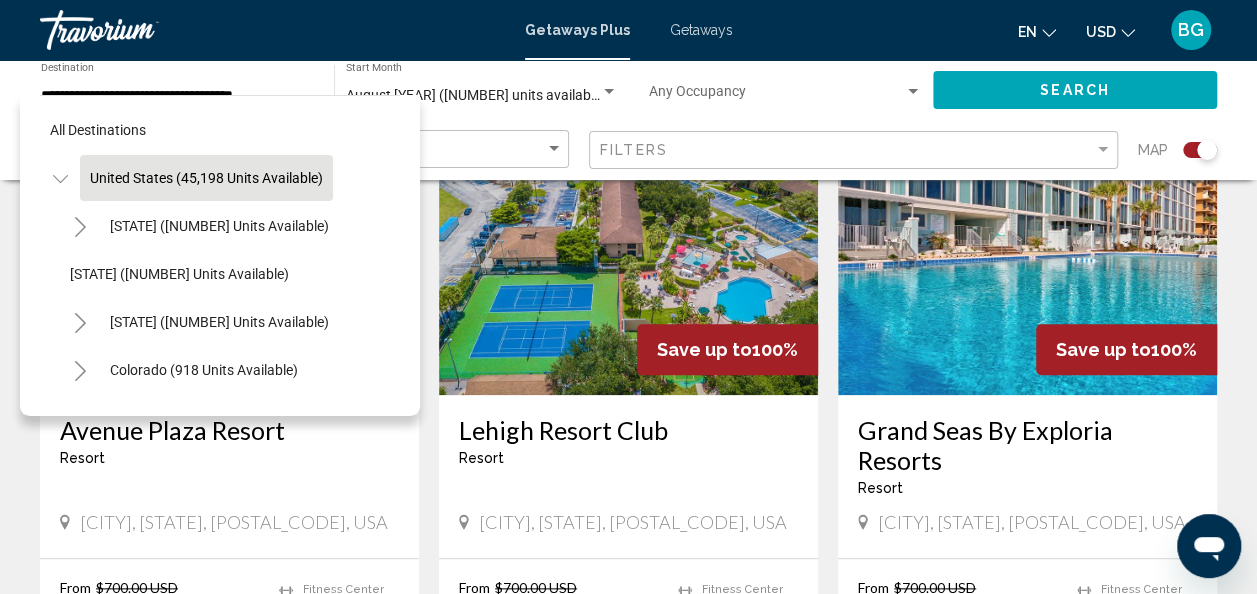 click on "United States (45,198 units available)" at bounding box center (163, 2146) 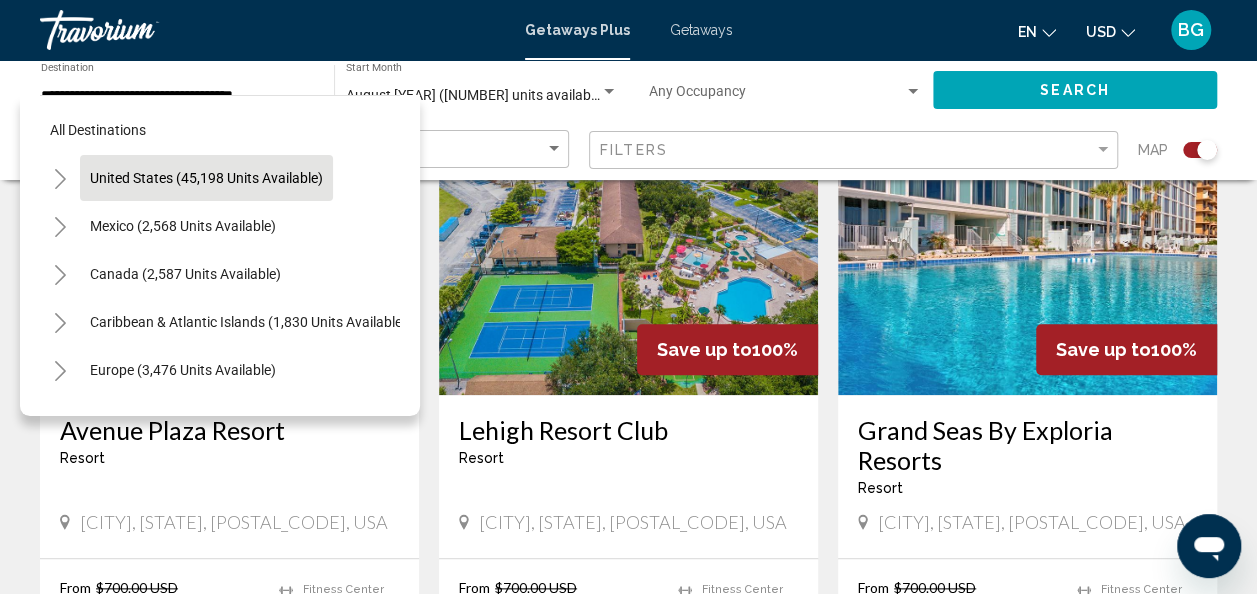 click on "United States (45,198 units available)" at bounding box center (163, 226) 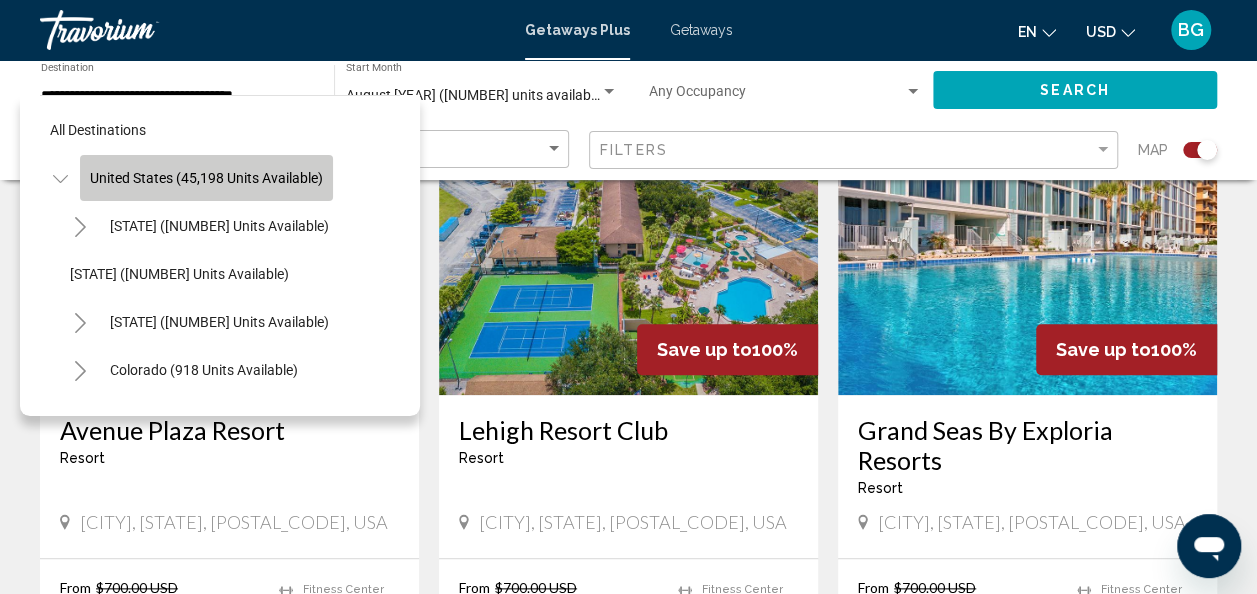 click on "United States (45,198 units available)" 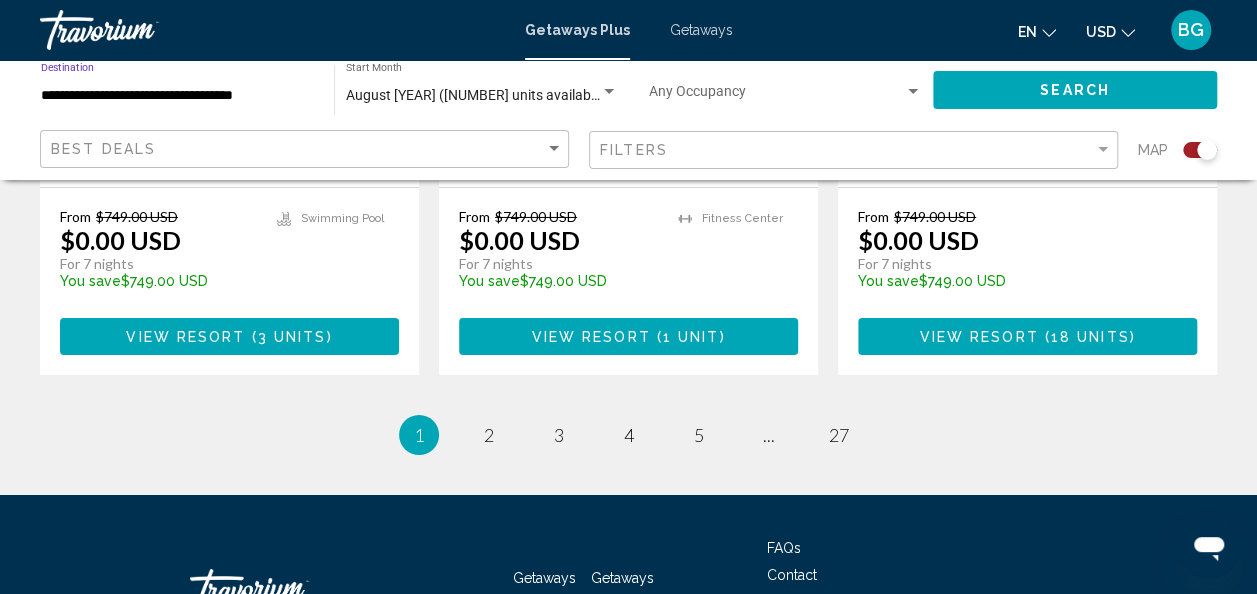 scroll, scrollTop: 3350, scrollLeft: 0, axis: vertical 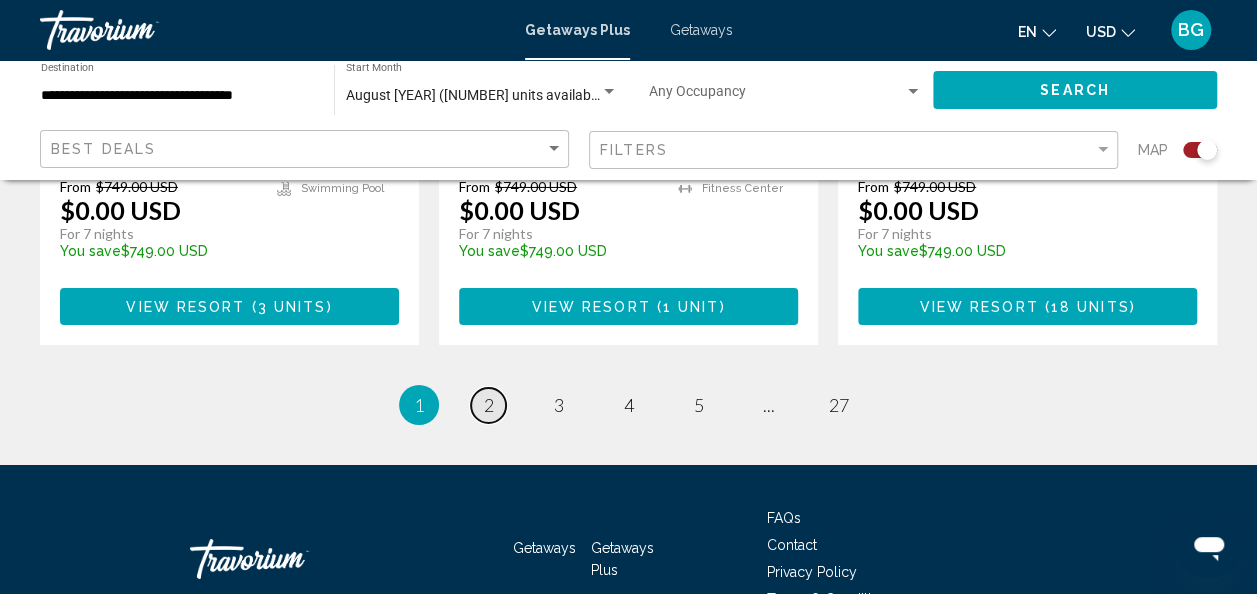 click on "2" at bounding box center [489, 405] 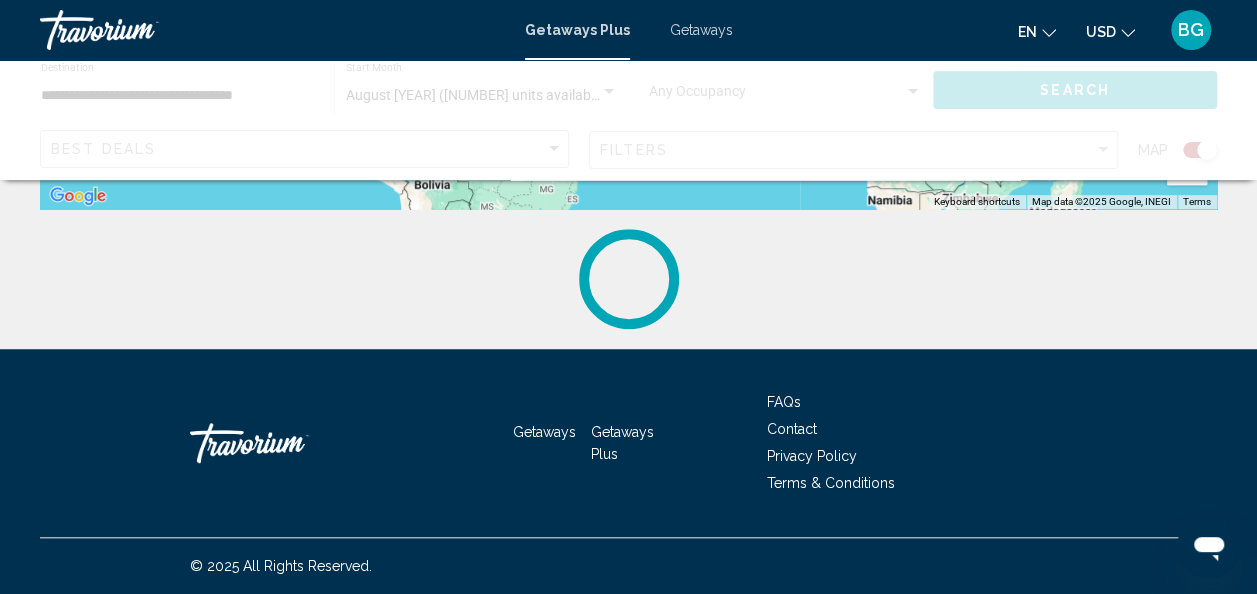 scroll, scrollTop: 0, scrollLeft: 0, axis: both 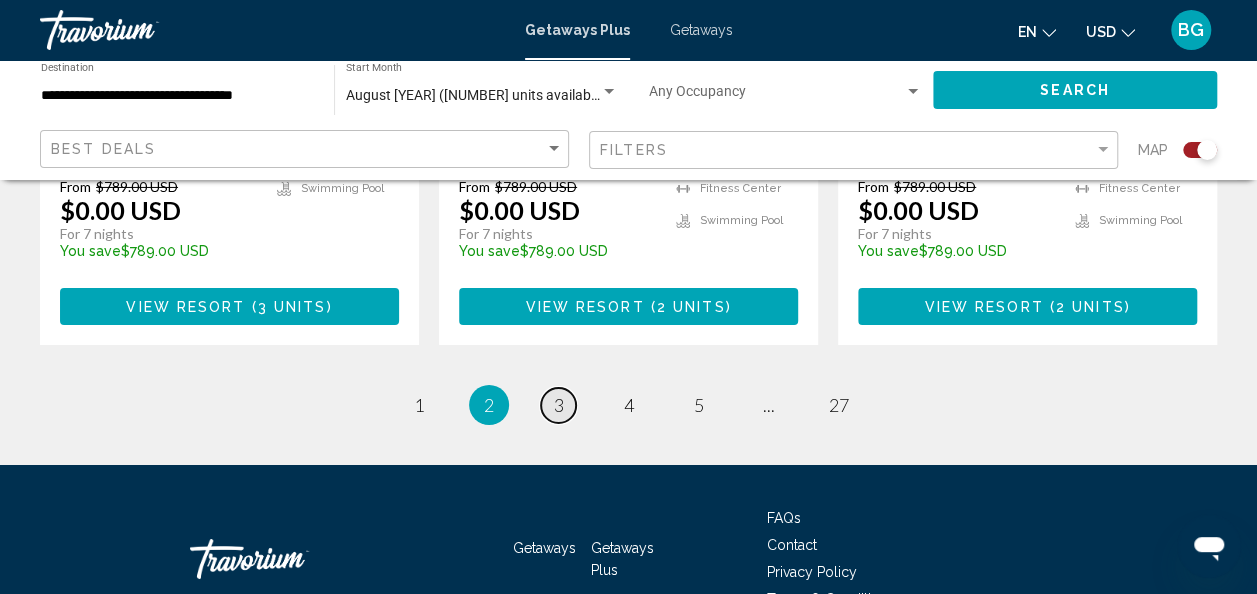 click on "page  3" at bounding box center [558, 405] 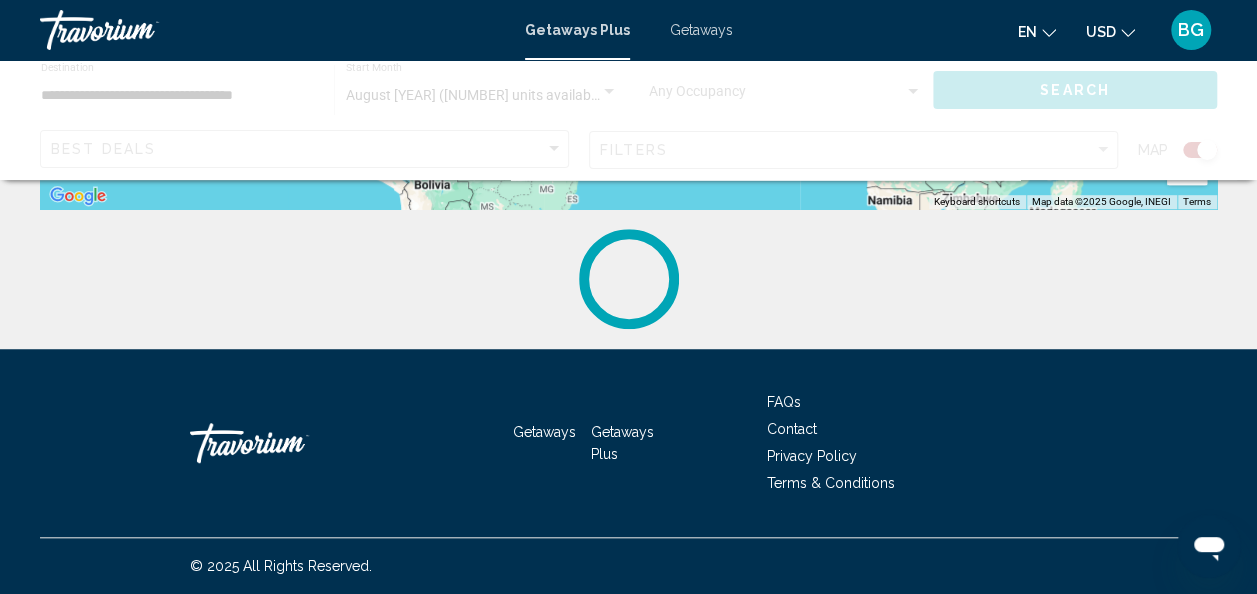 scroll, scrollTop: 0, scrollLeft: 0, axis: both 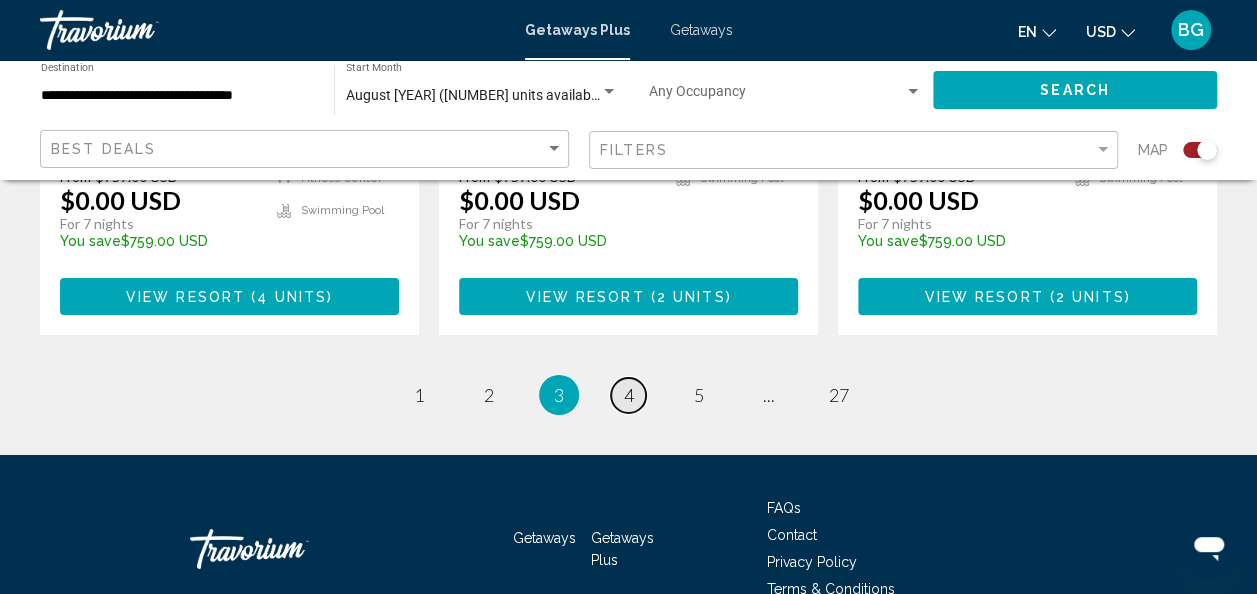 click on "page  4" at bounding box center [628, 395] 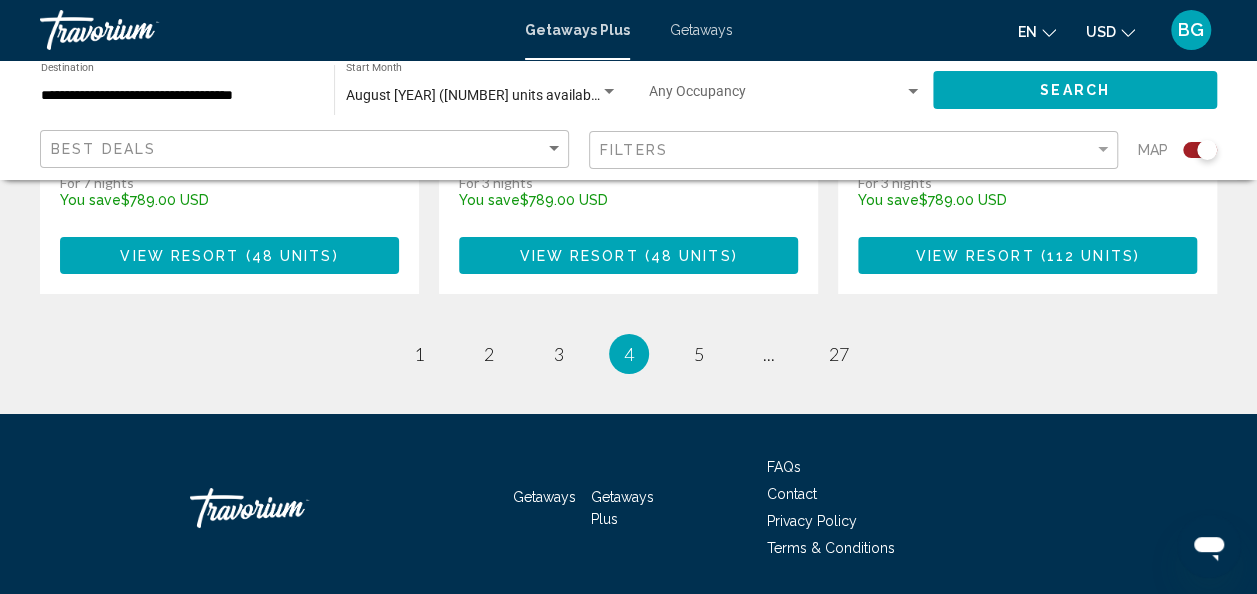 scroll, scrollTop: 3354, scrollLeft: 0, axis: vertical 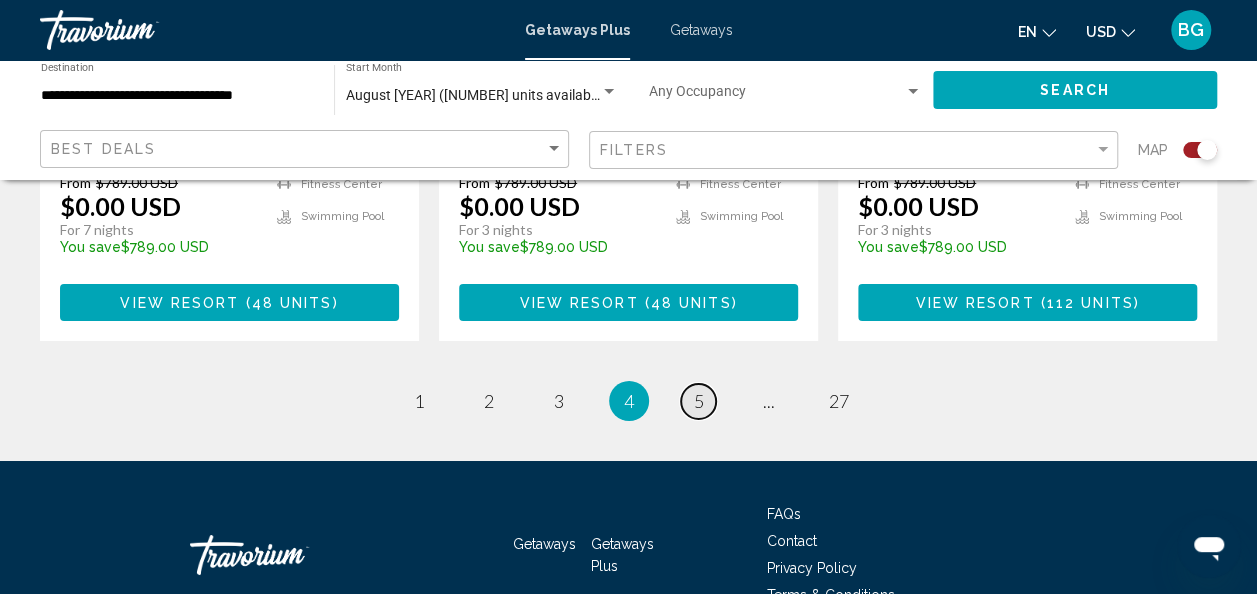 click on "page  5" at bounding box center (698, 401) 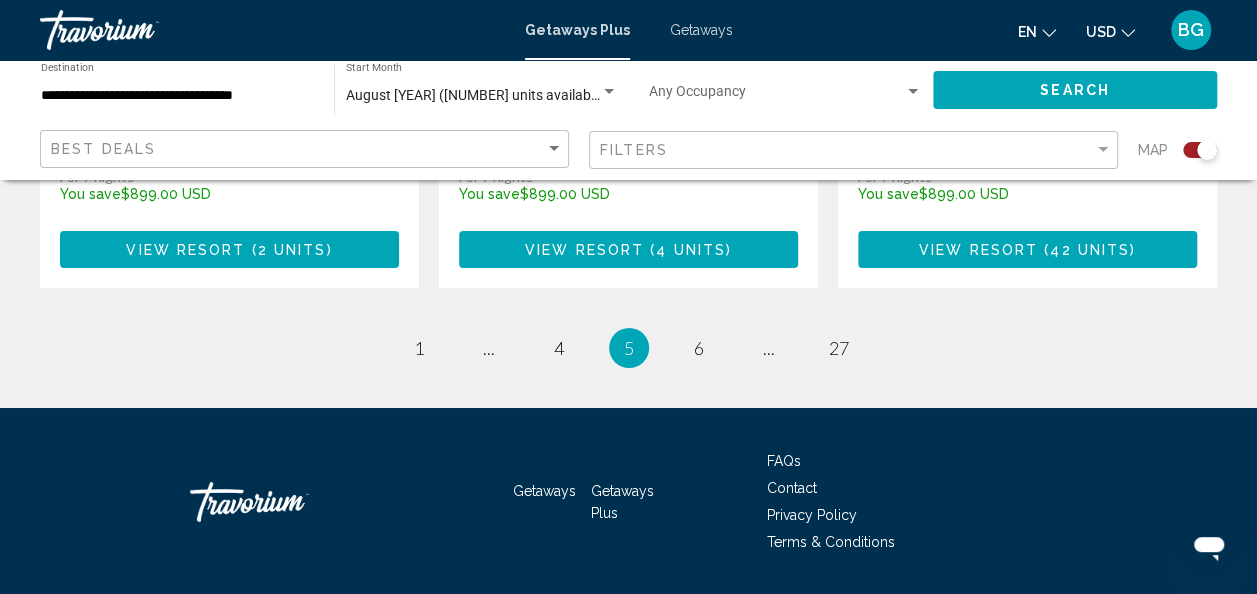 scroll, scrollTop: 3354, scrollLeft: 0, axis: vertical 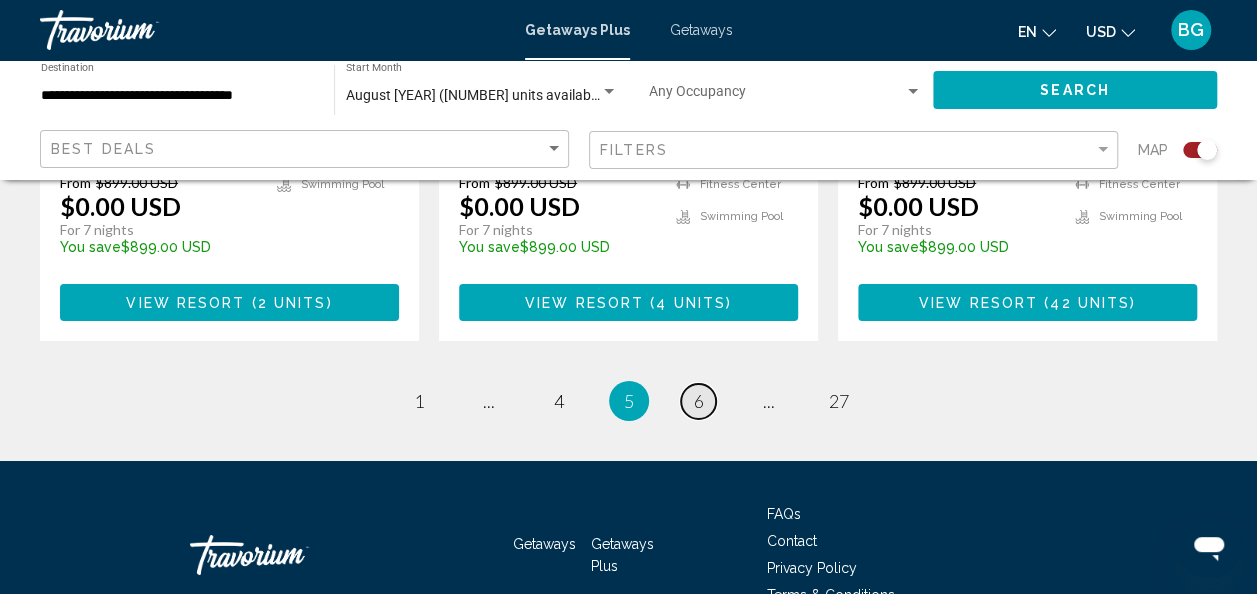 click on "page  6" at bounding box center (698, 401) 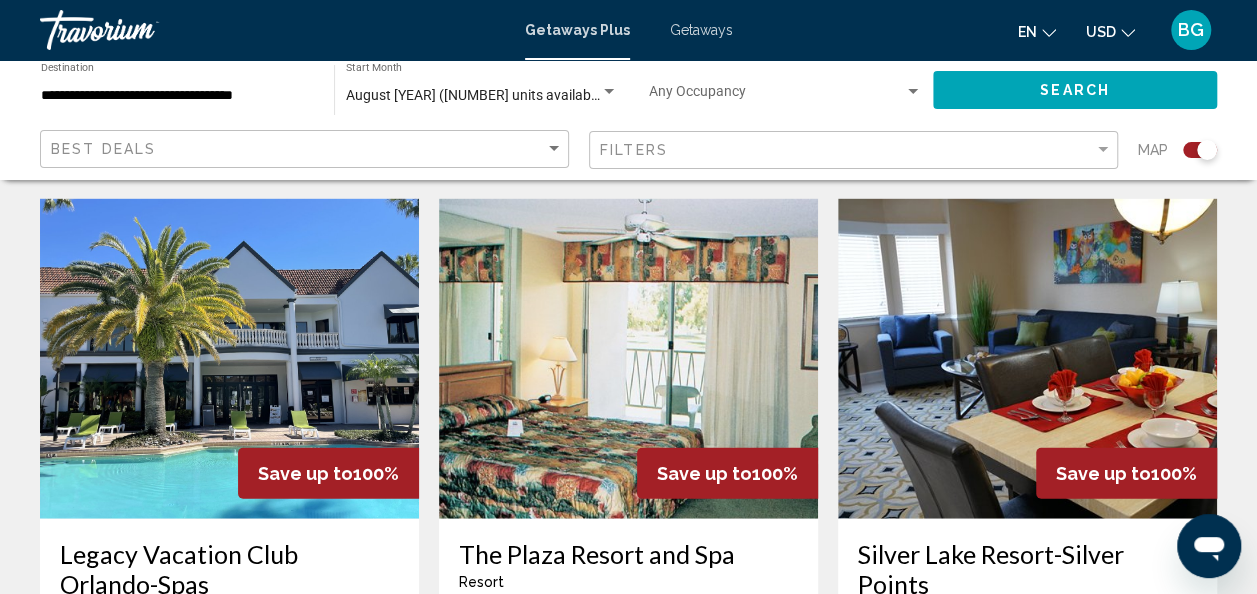 scroll, scrollTop: 2122, scrollLeft: 0, axis: vertical 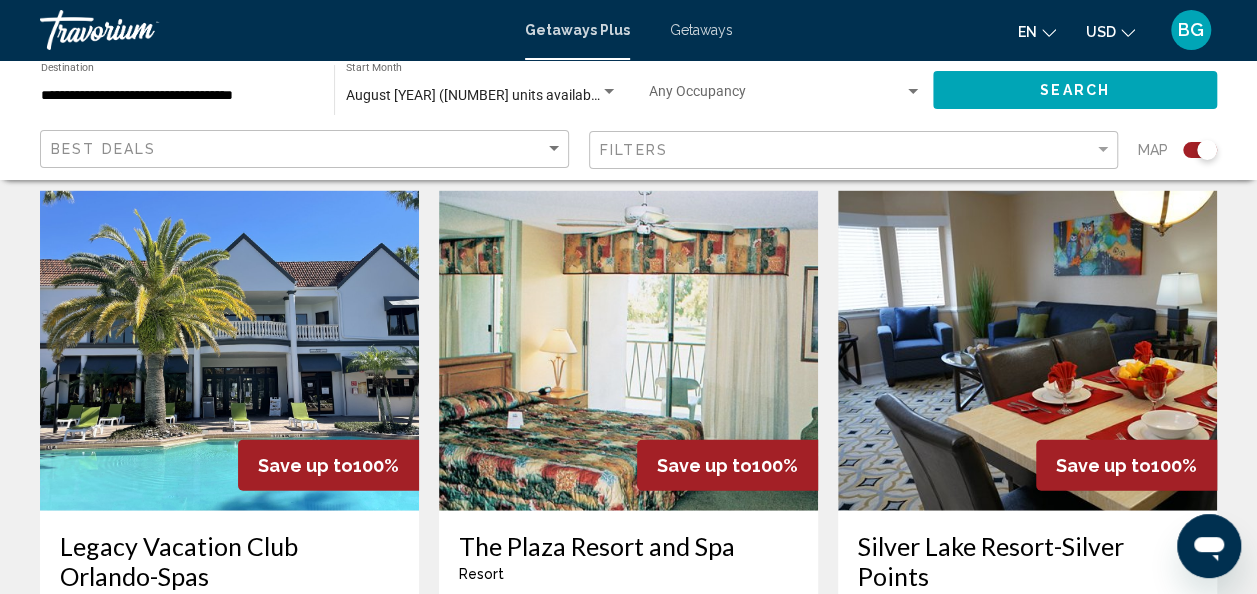 click at bounding box center [229, 351] 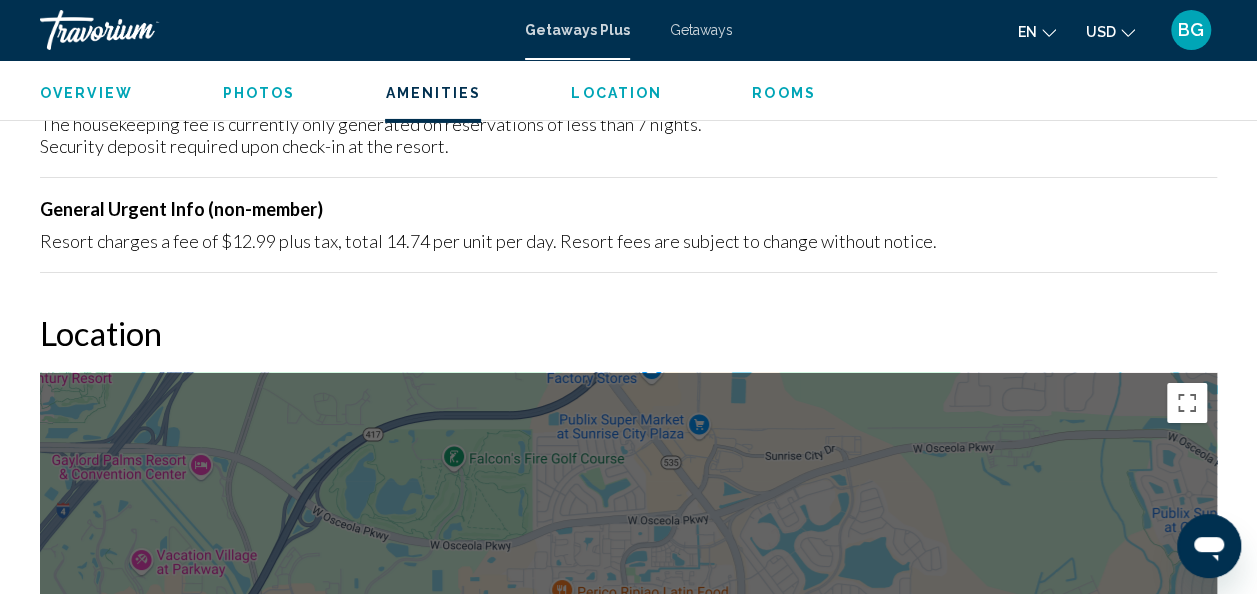 scroll, scrollTop: 3384, scrollLeft: 0, axis: vertical 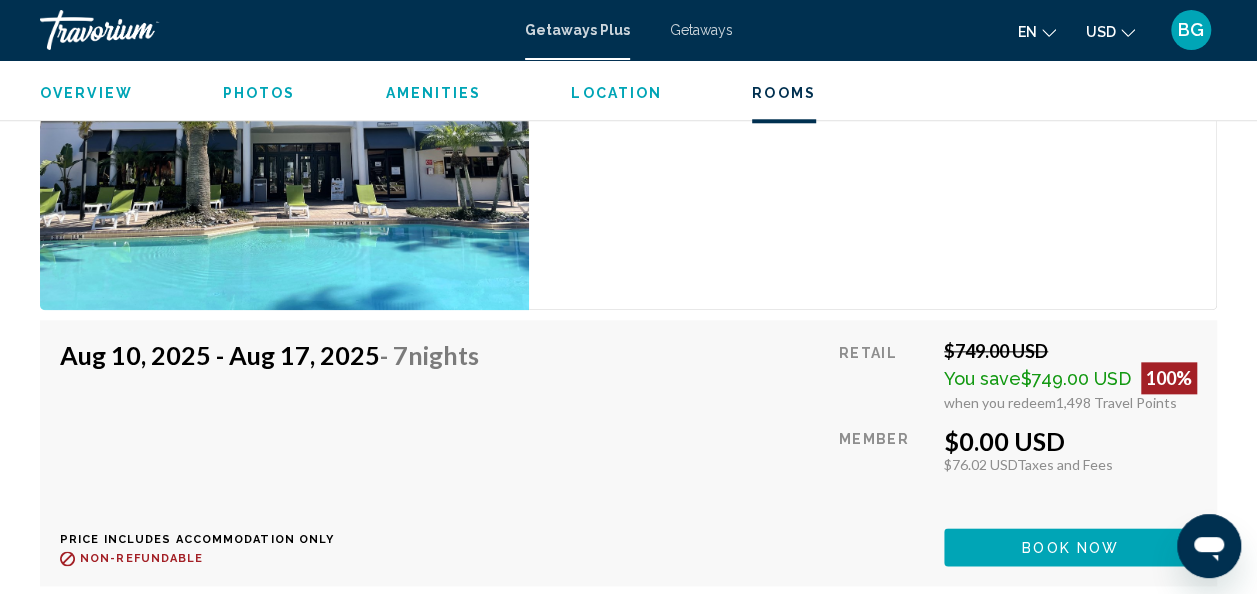 click on "Overview Type Resort All-Inclusive No All-Inclusive Address [NUMBER] [STREET] [CITY], [STATE], USA Description Vacation in the heart of Central Florida's most famous vacation spot in Orlando! Legacy Vacation Club Orlando puts all the magic, sun and fun virtually on your doorstep!  Walt Disney World, Universal Orlando, SeaWorld and many other attractions are located just minutes away from the resort. In addition, you will find world-class shopping, championship golf and family dining are all nearby, and it's only a short drive to Florida's gorgeous beaches (approximately 45 minutes). The resort features four pools, a convenient deli and coffee shop, activity center with daily planned activities for all ages, 9-hole miniature golf course, tennis court, and sand volleyball court. There is even a fitness center, playground for the kids, and walking paths around a beautifully landscaped garden. Read more
Photos Amenities
Swimming Pool Spa" at bounding box center (628, 1135) 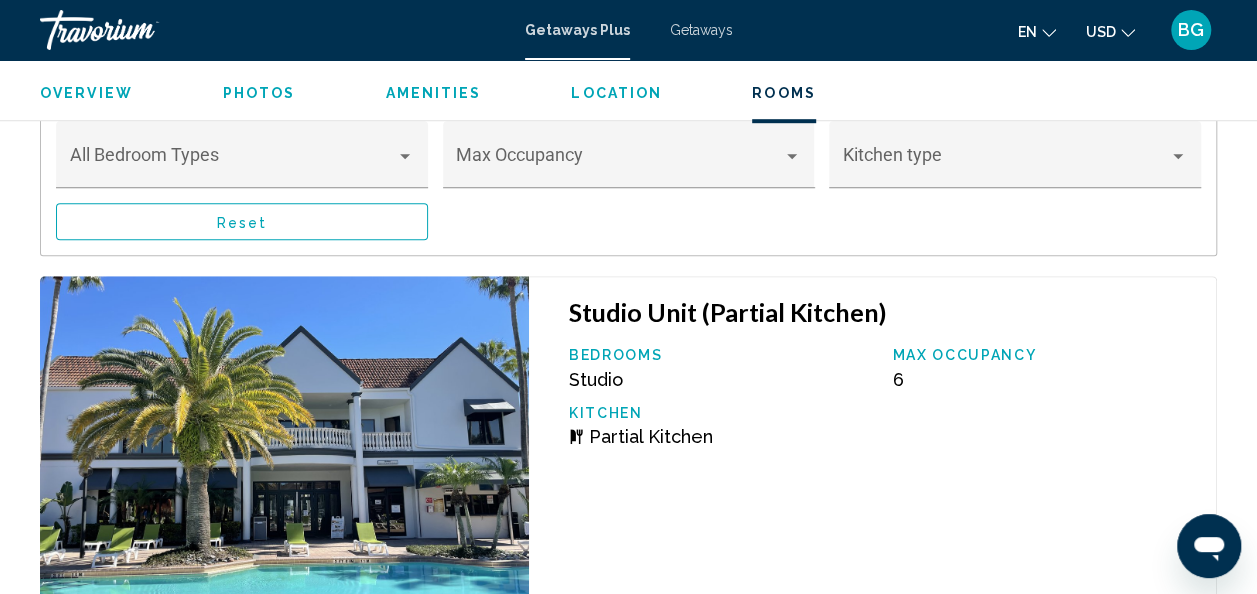 scroll, scrollTop: 4385, scrollLeft: 0, axis: vertical 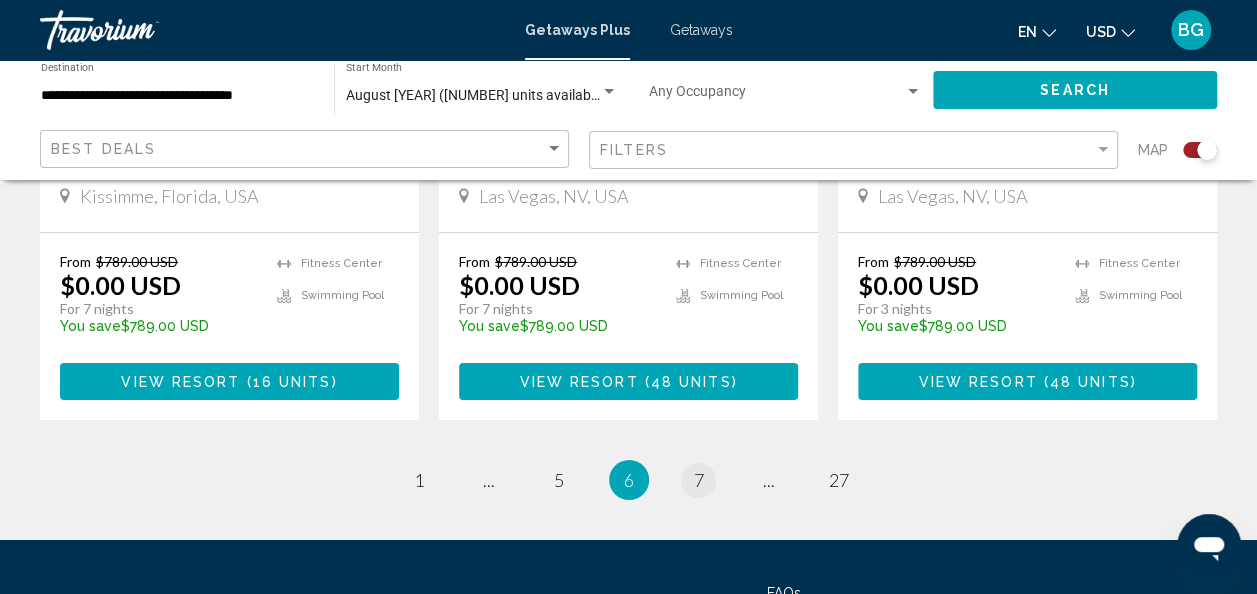 click on "page  7" at bounding box center [698, 480] 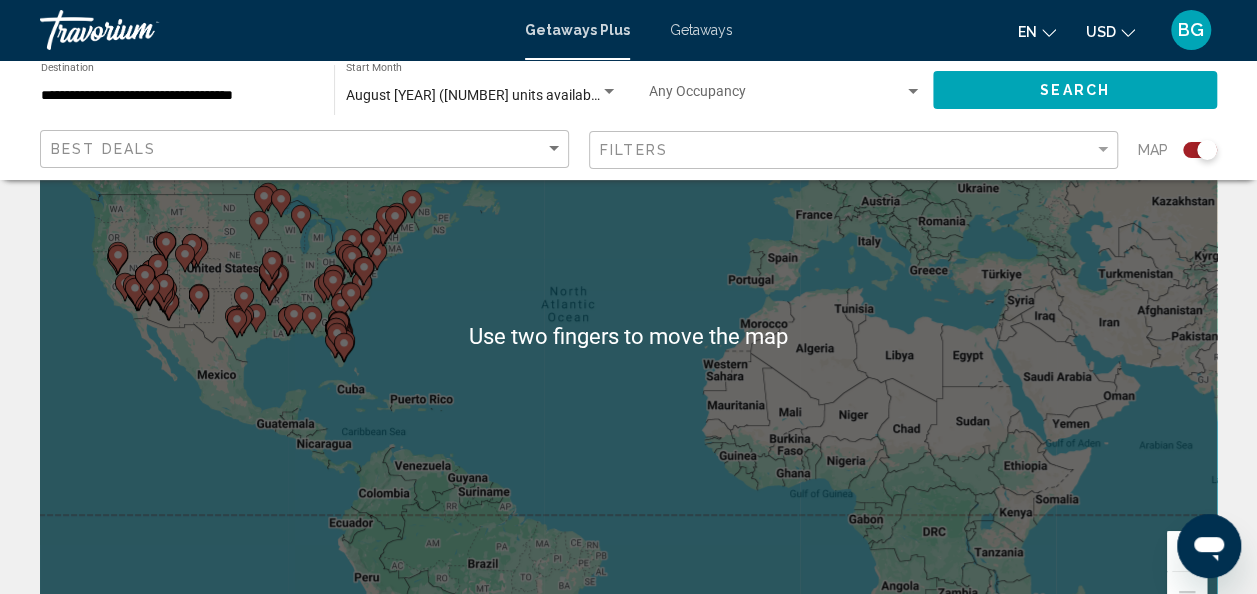 scroll, scrollTop: 144, scrollLeft: 0, axis: vertical 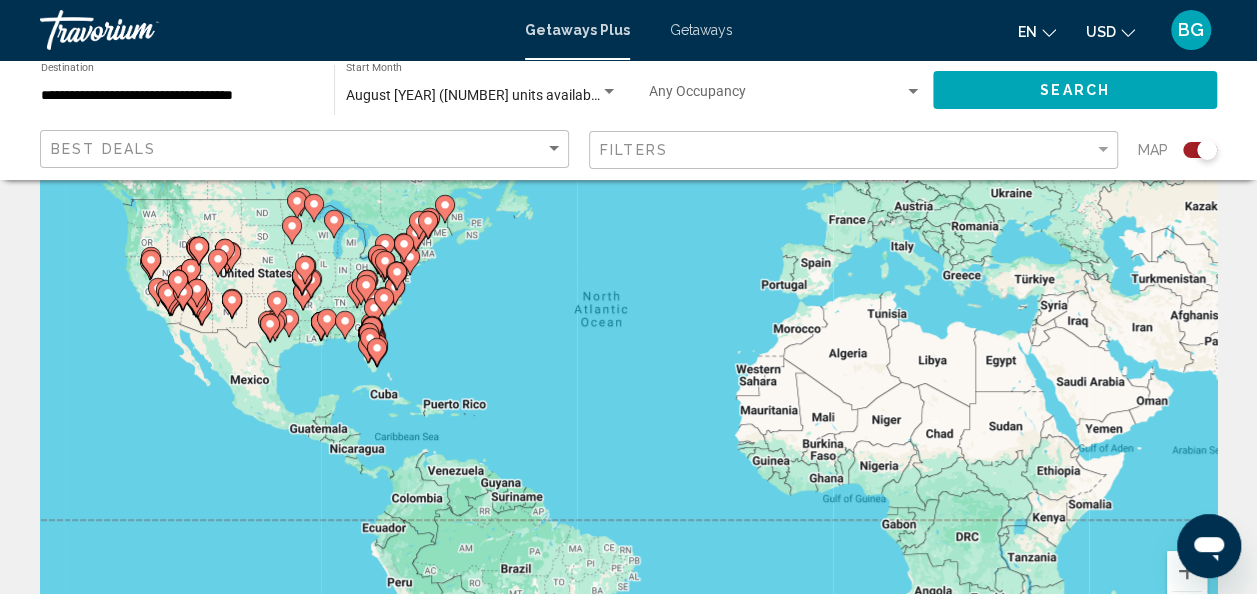 click on "To activate drag with keyboard, press Alt + Enter. Once in keyboard drag state, use the arrow keys to move the marker. To complete the drag, press the Enter key. To cancel, press Escape." at bounding box center [628, 356] 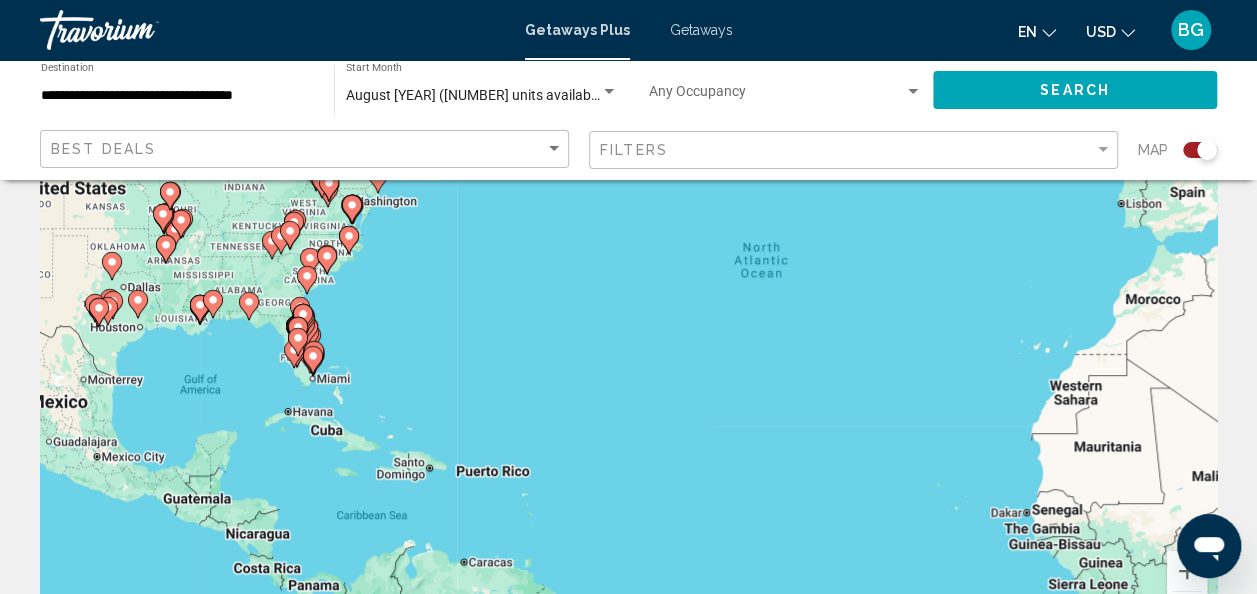 click at bounding box center [313, 360] 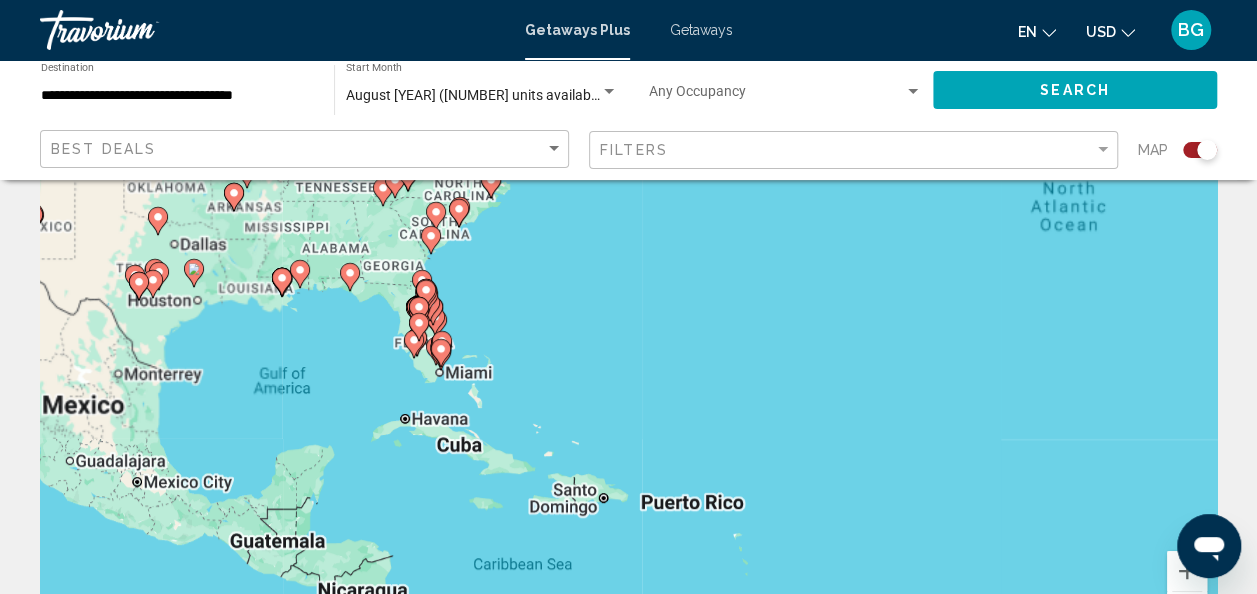 click on "To activate drag with keyboard, press Alt + Enter. Once in keyboard drag state, use the arrow keys to move the marker. To complete the drag, press the Enter key. To cancel, press Escape." at bounding box center [628, 356] 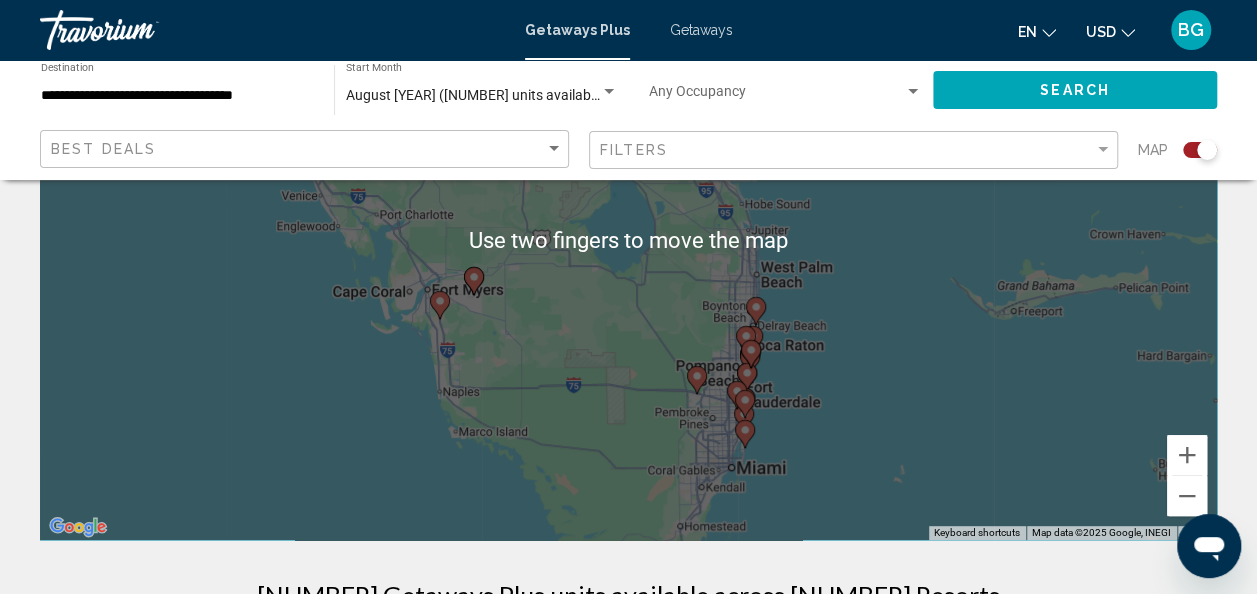 scroll, scrollTop: 260, scrollLeft: 0, axis: vertical 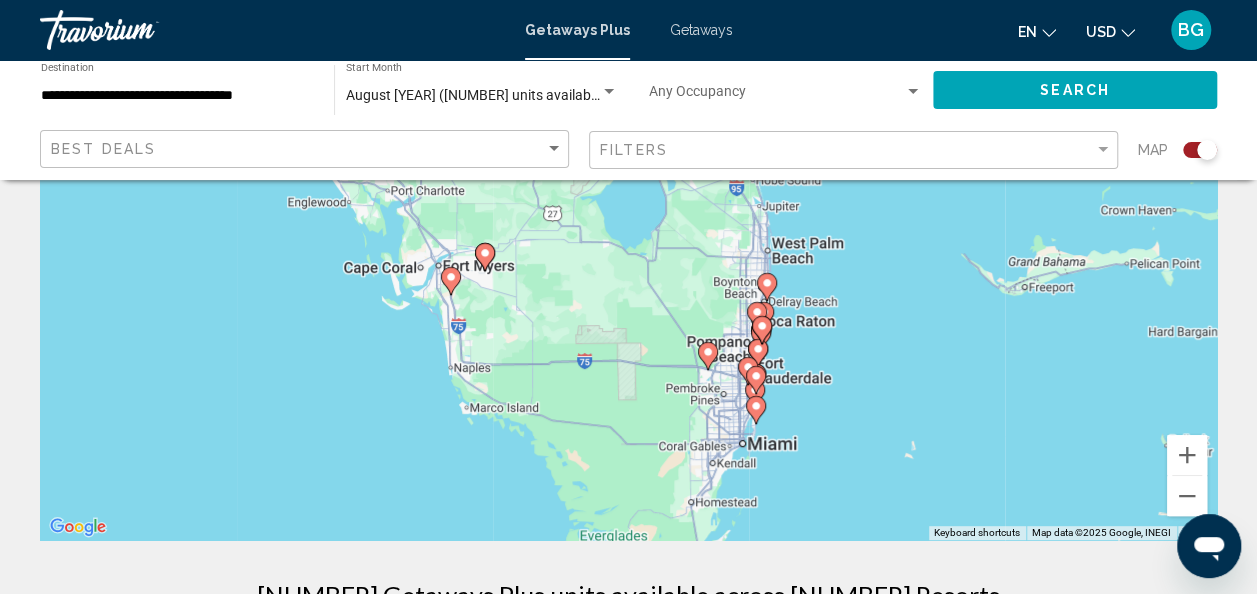 click at bounding box center (451, 281) 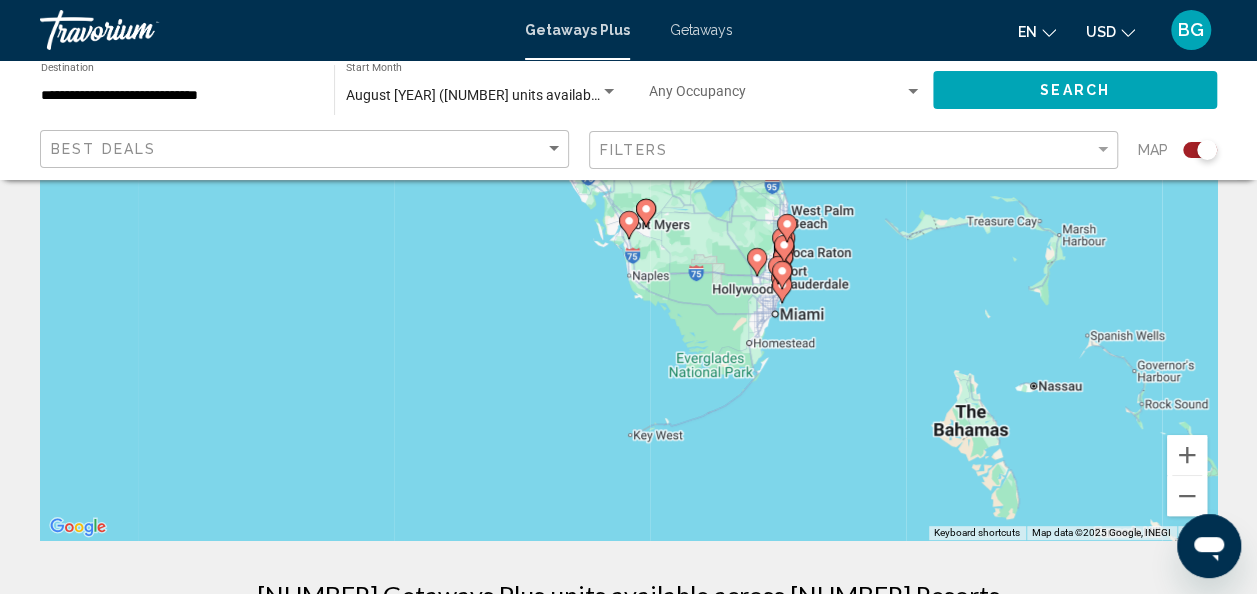 click at bounding box center (629, 225) 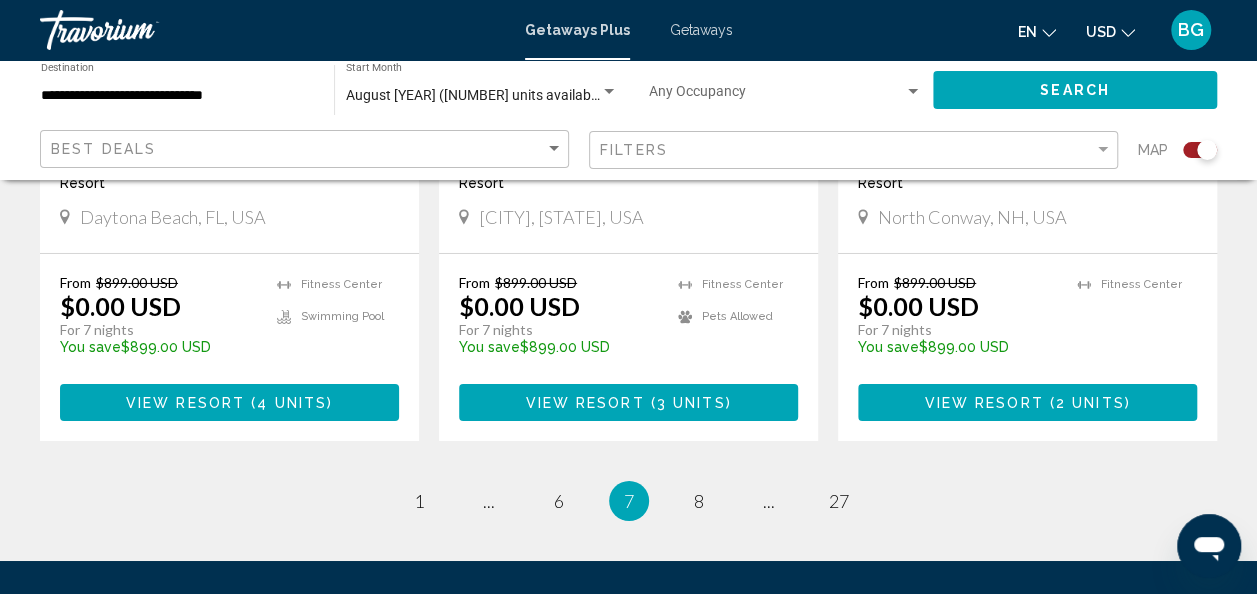 scroll, scrollTop: 3294, scrollLeft: 0, axis: vertical 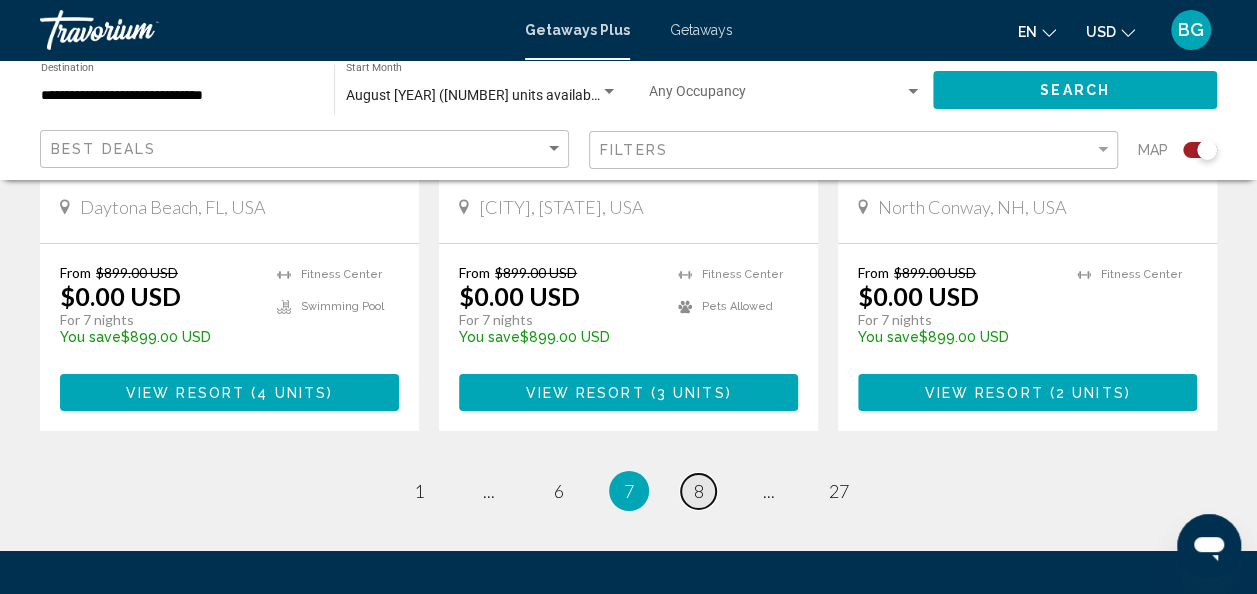 click on "8" at bounding box center (699, 491) 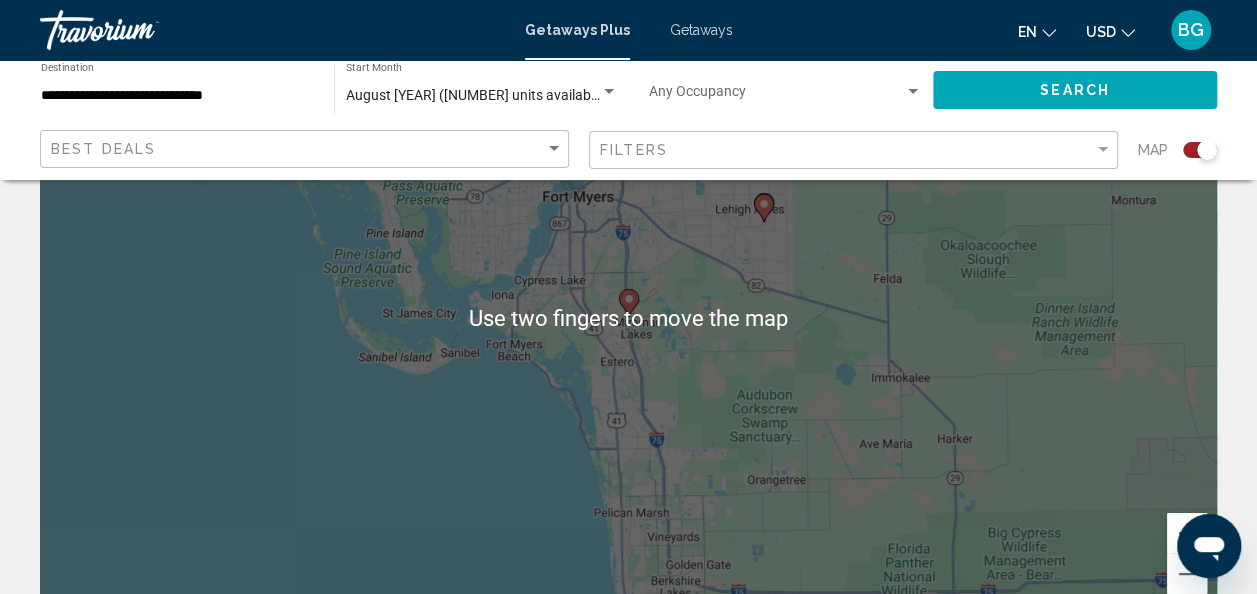 scroll, scrollTop: 186, scrollLeft: 0, axis: vertical 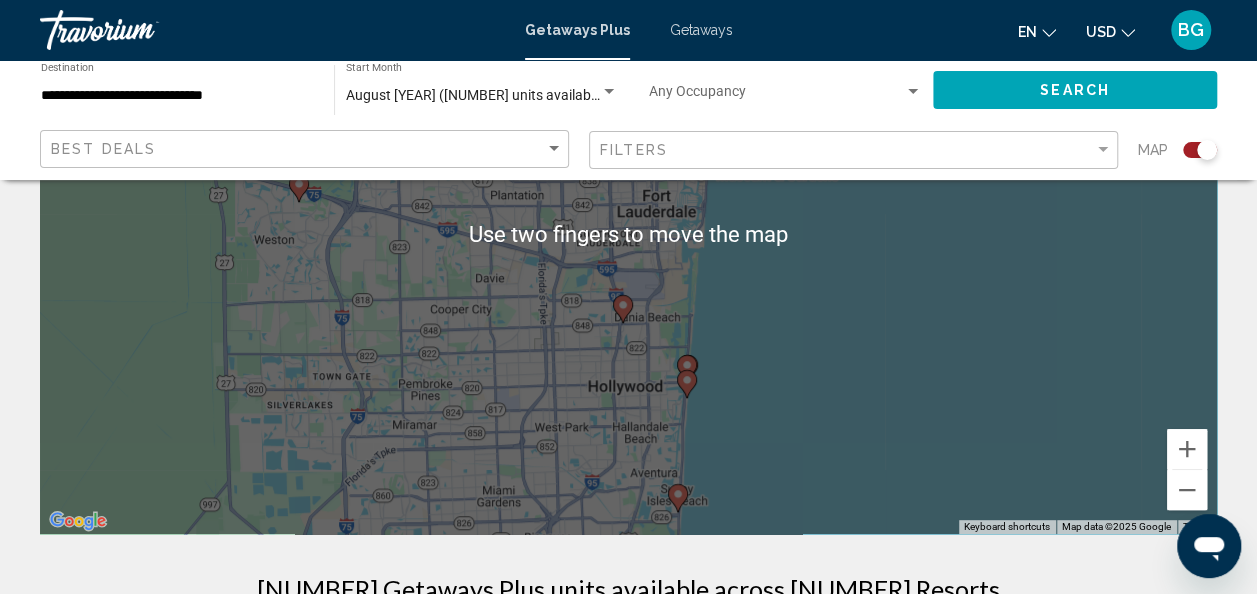 click on "To activate drag with keyboard, press Alt + Enter. Once in keyboard drag state, use the arrow keys to move the marker. To complete the drag, press the Enter key. To cancel, press Escape." at bounding box center [628, 234] 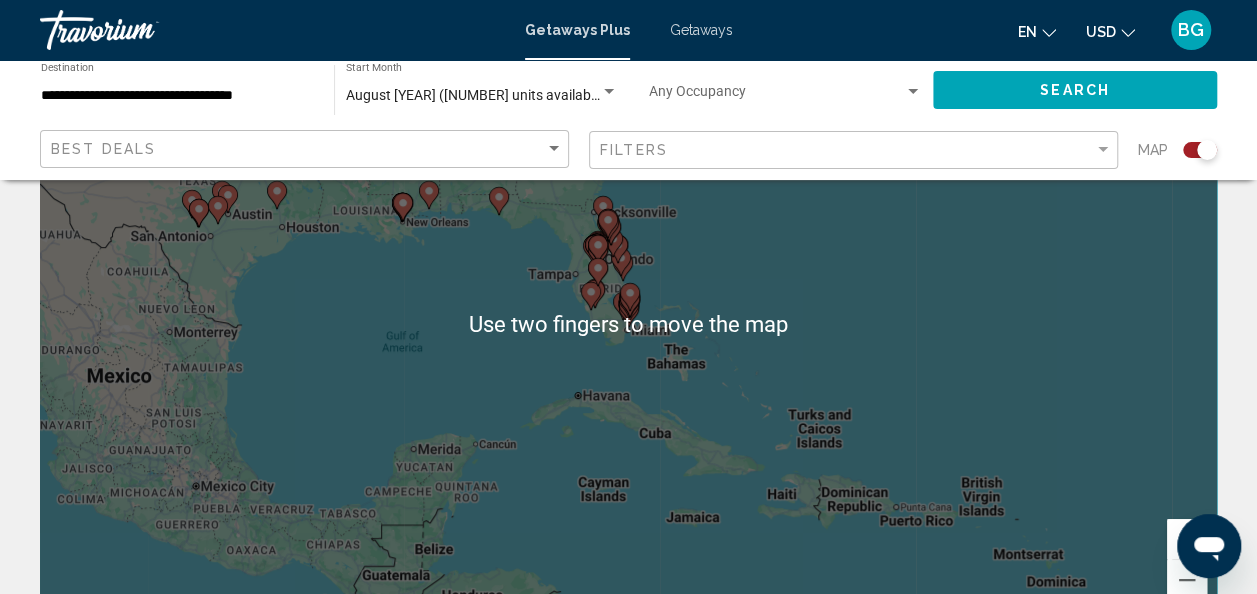 scroll, scrollTop: 130, scrollLeft: 0, axis: vertical 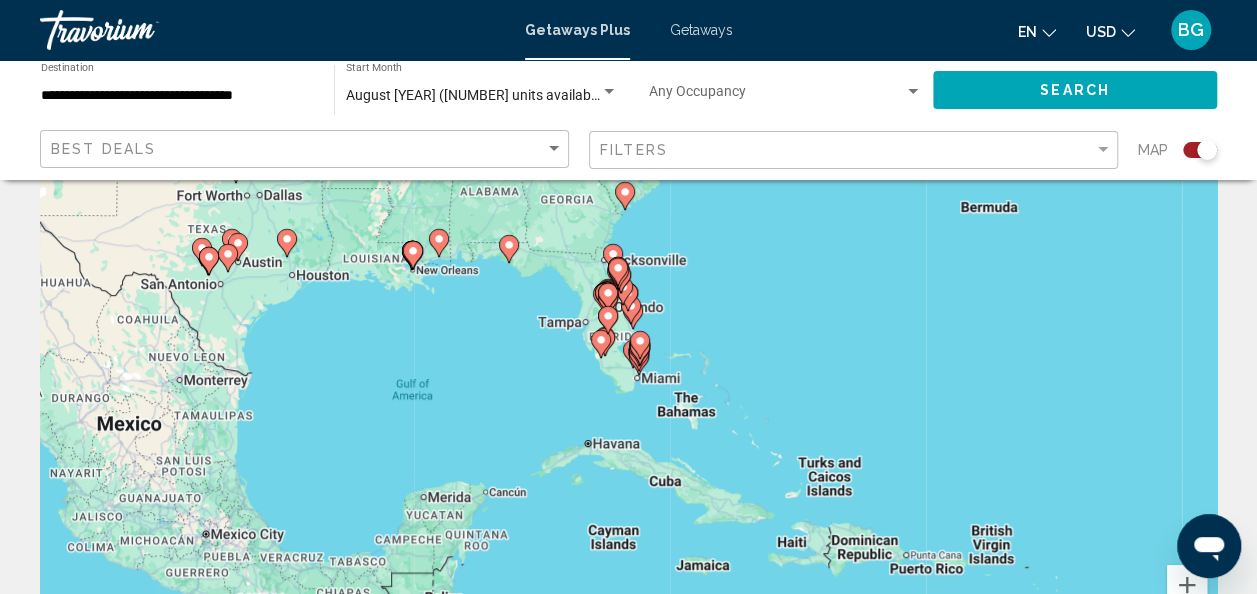 click on "To activate drag with keyboard, press Alt + Enter. Once in keyboard drag state, use the arrow keys to move the marker. To complete the drag, press the Enter key. To cancel, press Escape." at bounding box center (628, 370) 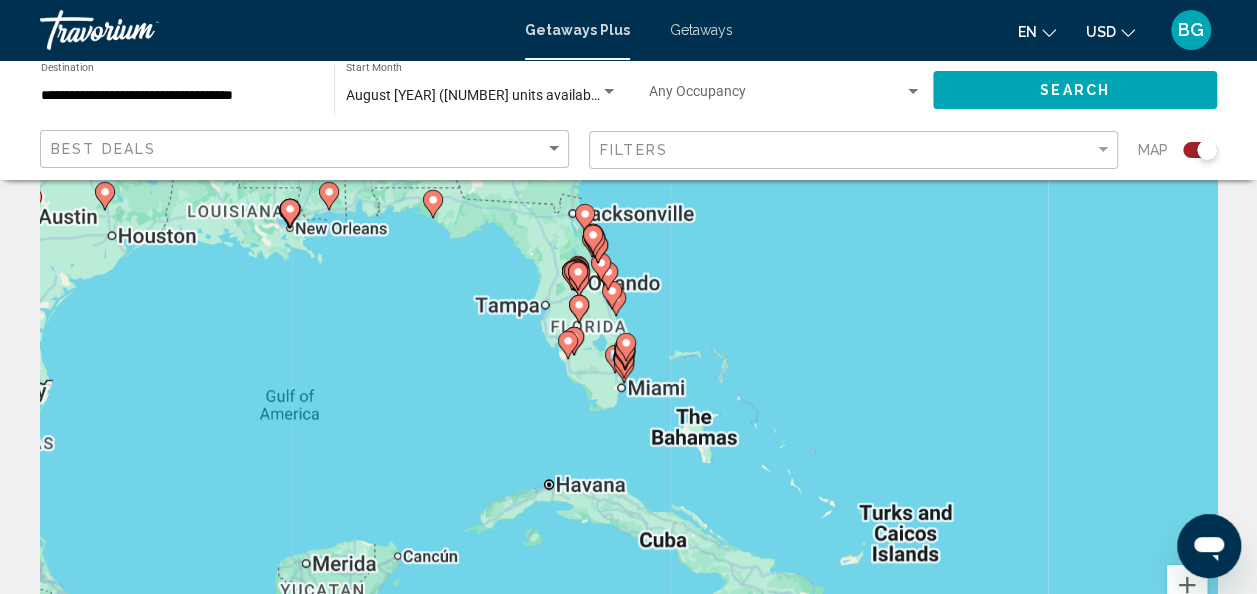click on "To activate drag with keyboard, press Alt + Enter. Once in keyboard drag state, use the arrow keys to move the marker. To complete the drag, press the Enter key. To cancel, press Escape." at bounding box center [628, 370] 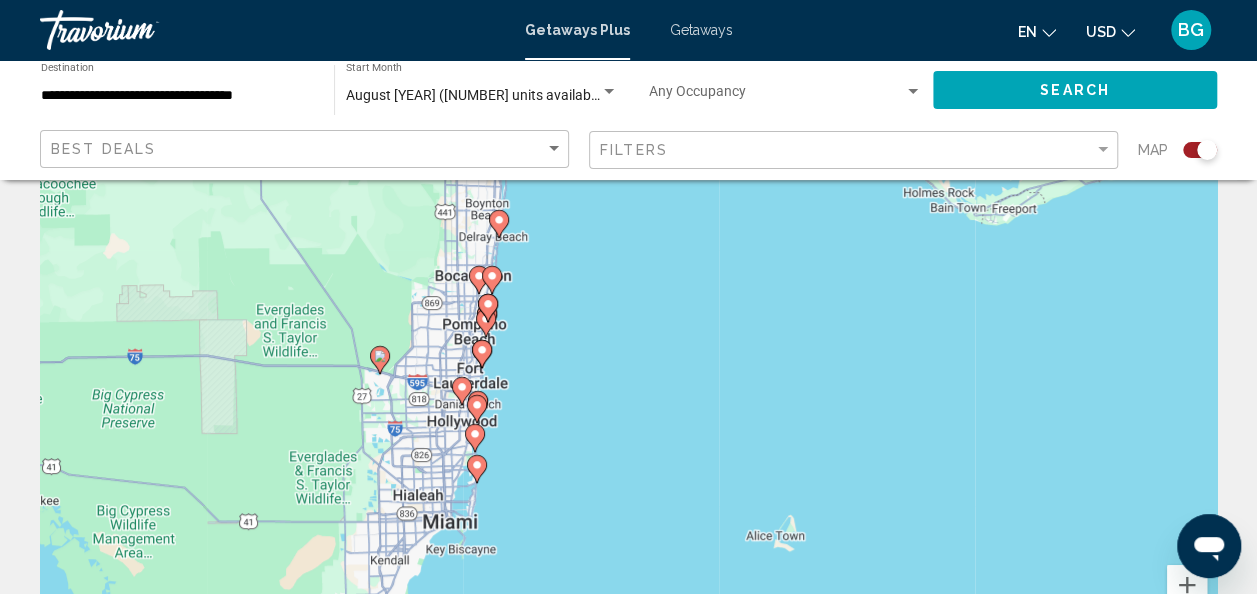 click 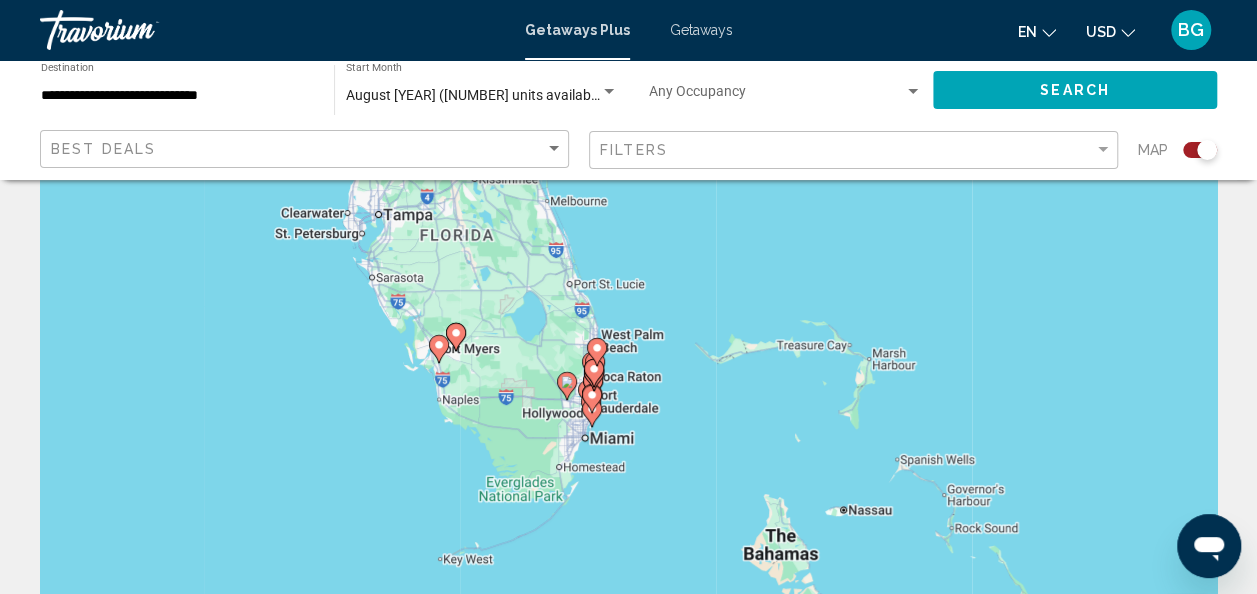 scroll, scrollTop: 82, scrollLeft: 0, axis: vertical 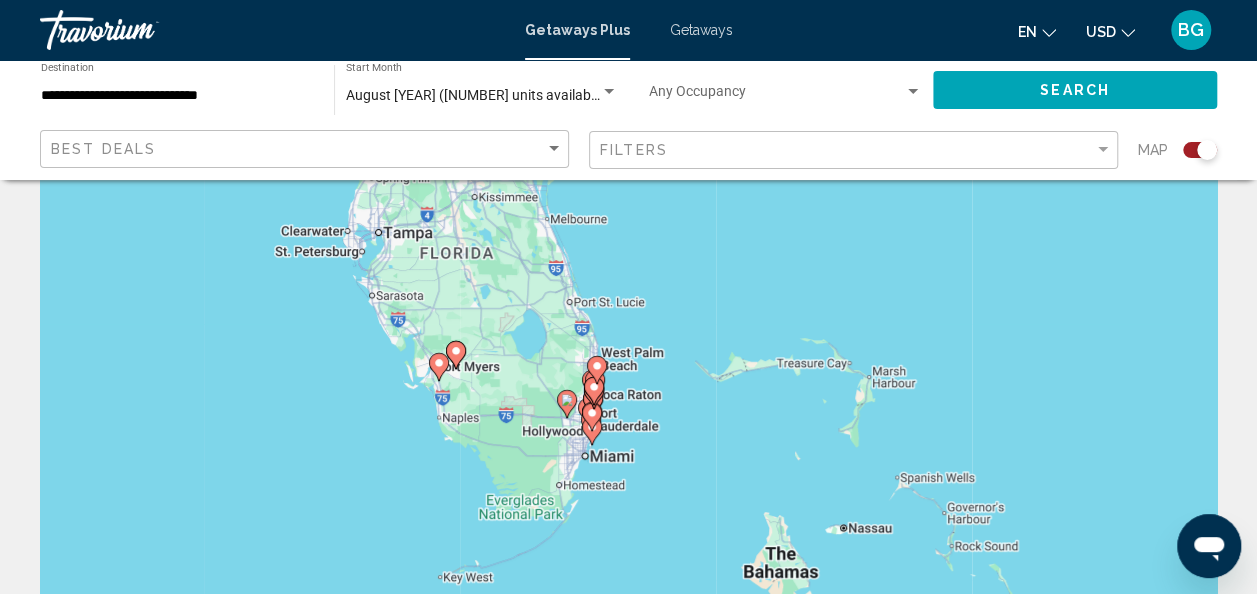 click on "**********" at bounding box center (177, 96) 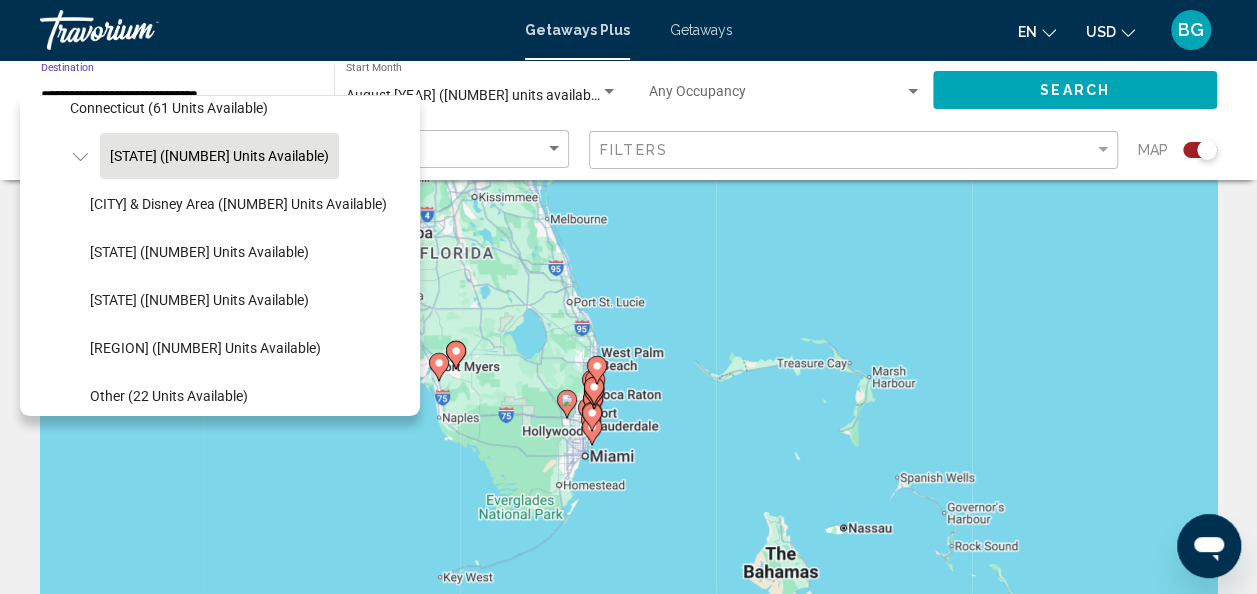 scroll, scrollTop: 312, scrollLeft: 0, axis: vertical 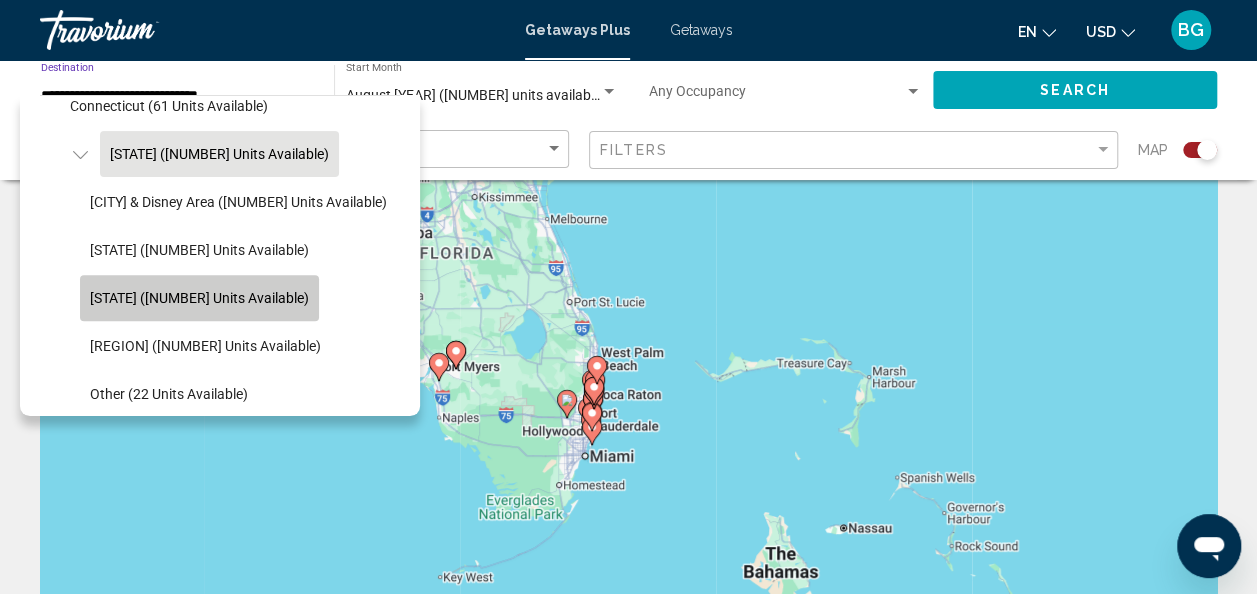 click on "[STATE] ([NUMBER] units available)" 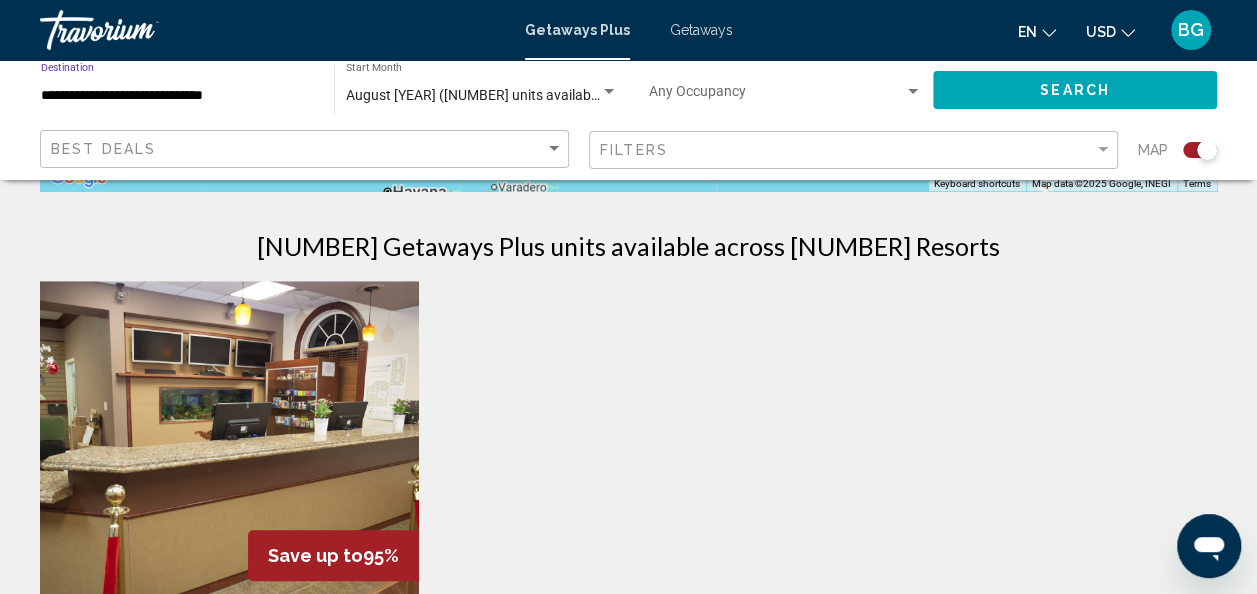 scroll, scrollTop: 614, scrollLeft: 0, axis: vertical 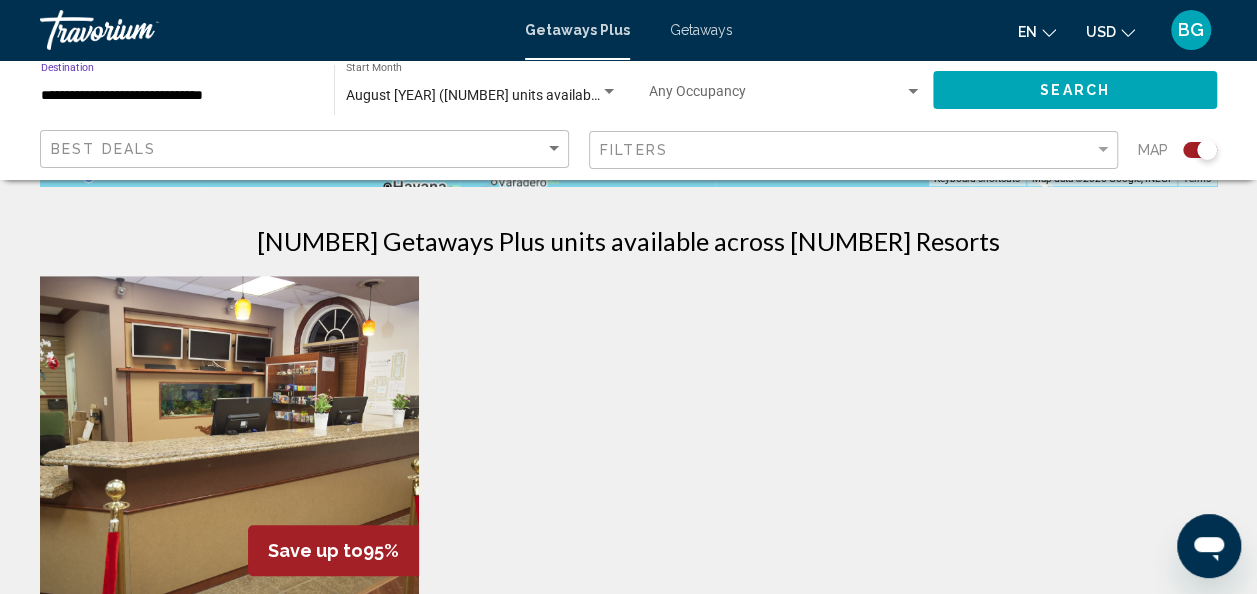 click on "**********" at bounding box center [177, 96] 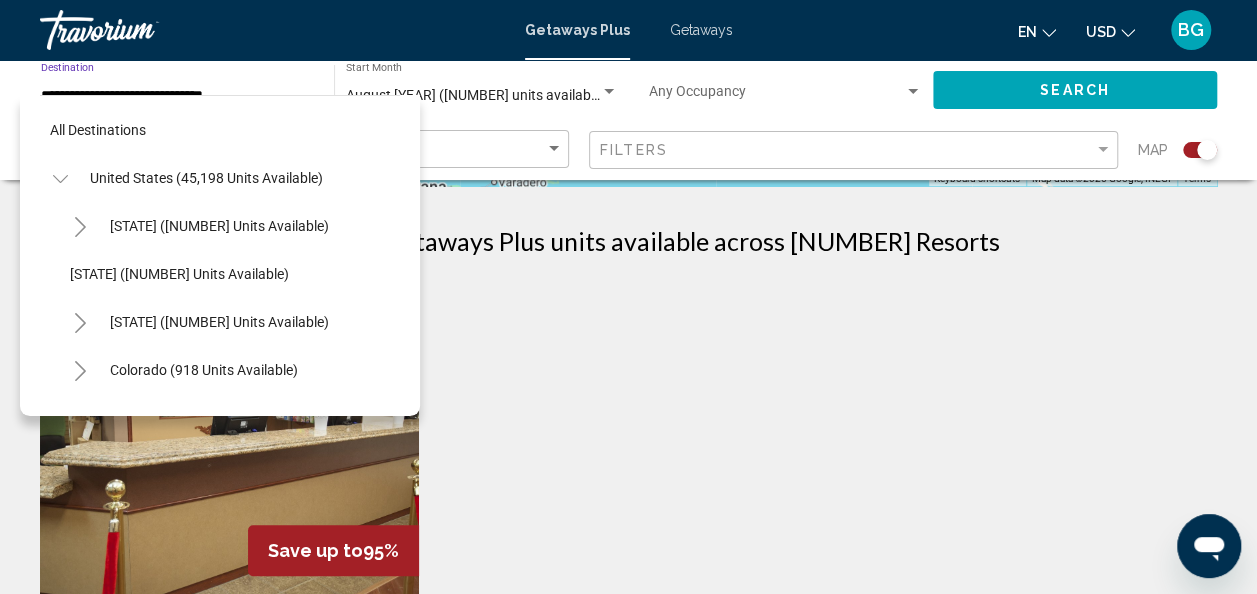 scroll, scrollTop: 366, scrollLeft: 0, axis: vertical 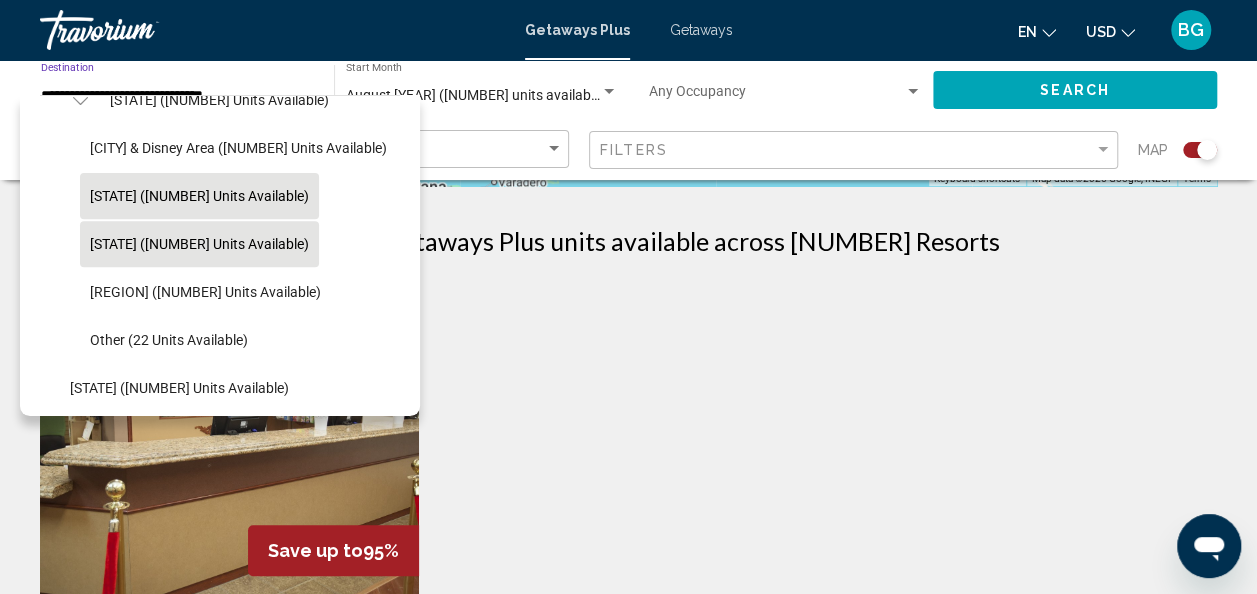 click on "[STATE] ([NUMBER] units available)" 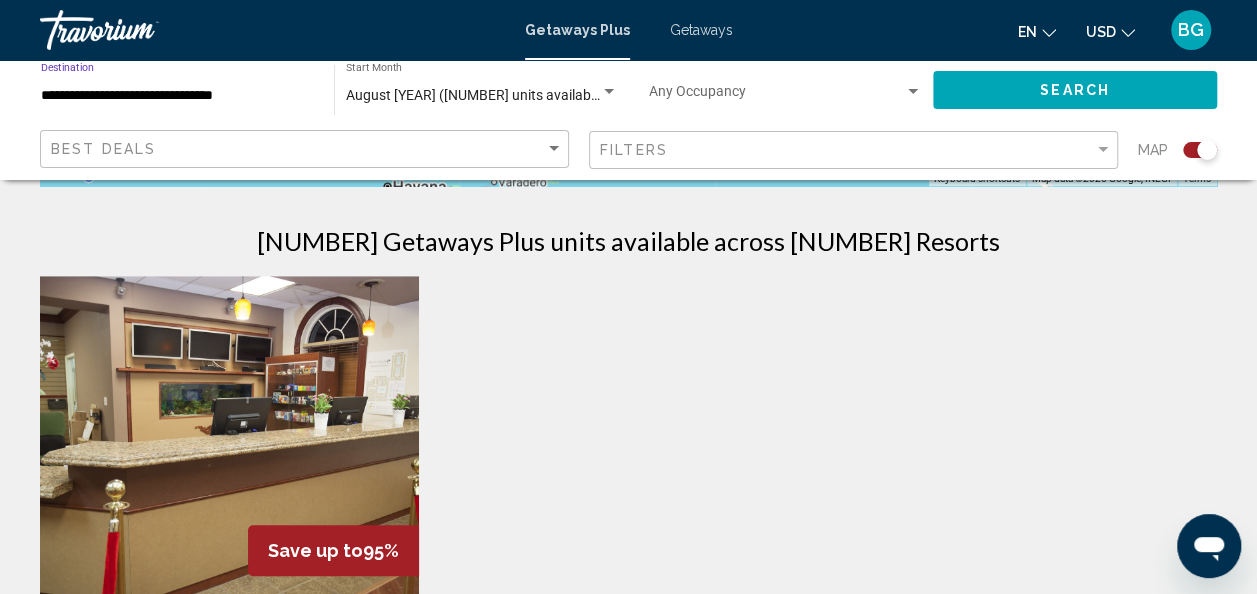 click on "**********" at bounding box center [177, 96] 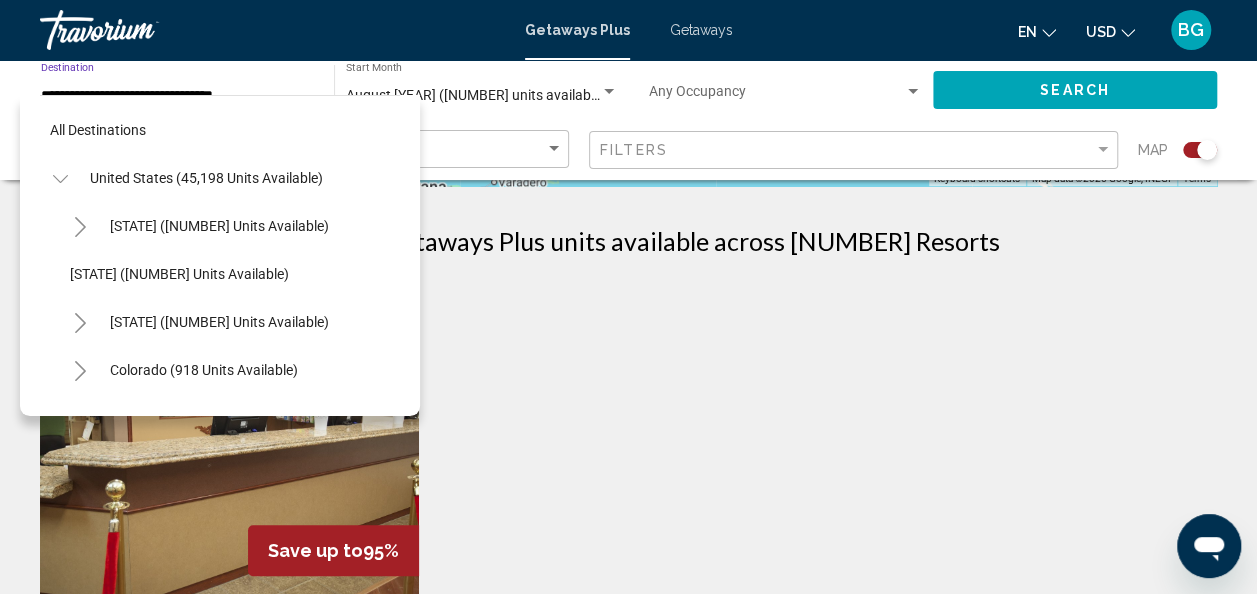 scroll, scrollTop: 318, scrollLeft: 0, axis: vertical 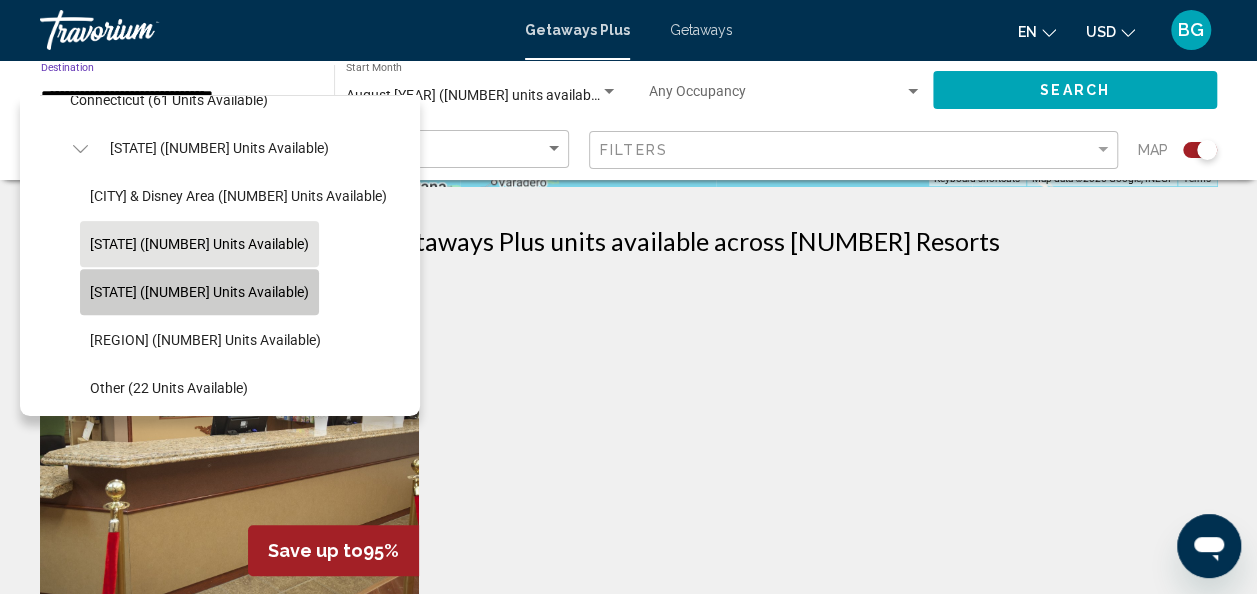 click on "[STATE] ([NUMBER] units available)" 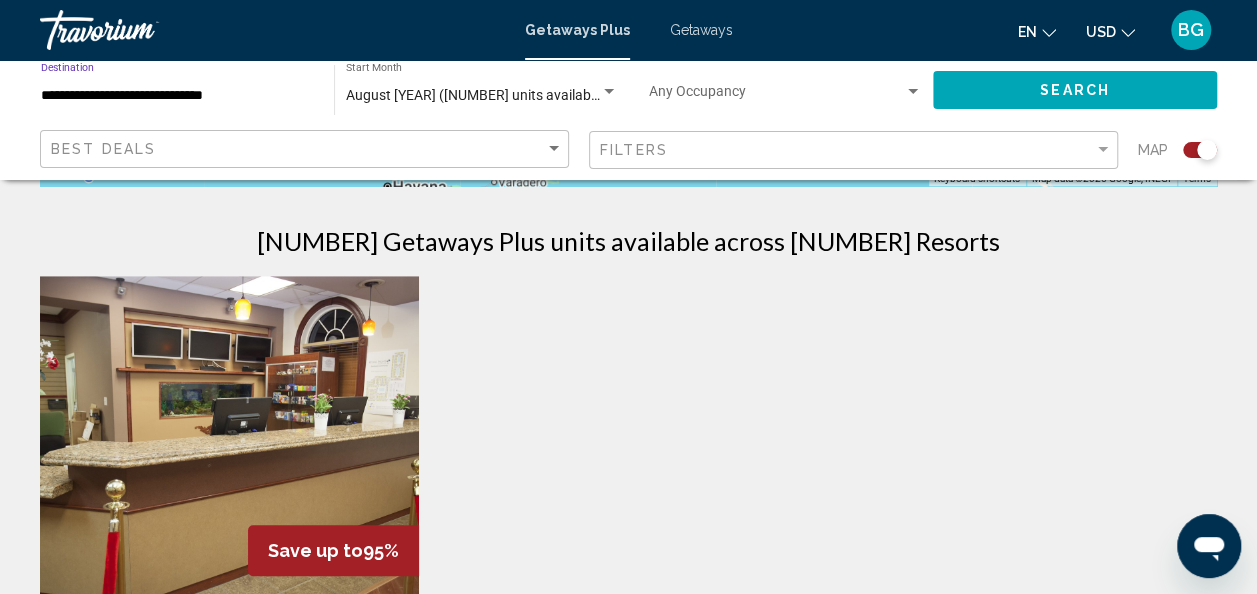 click on "Search" 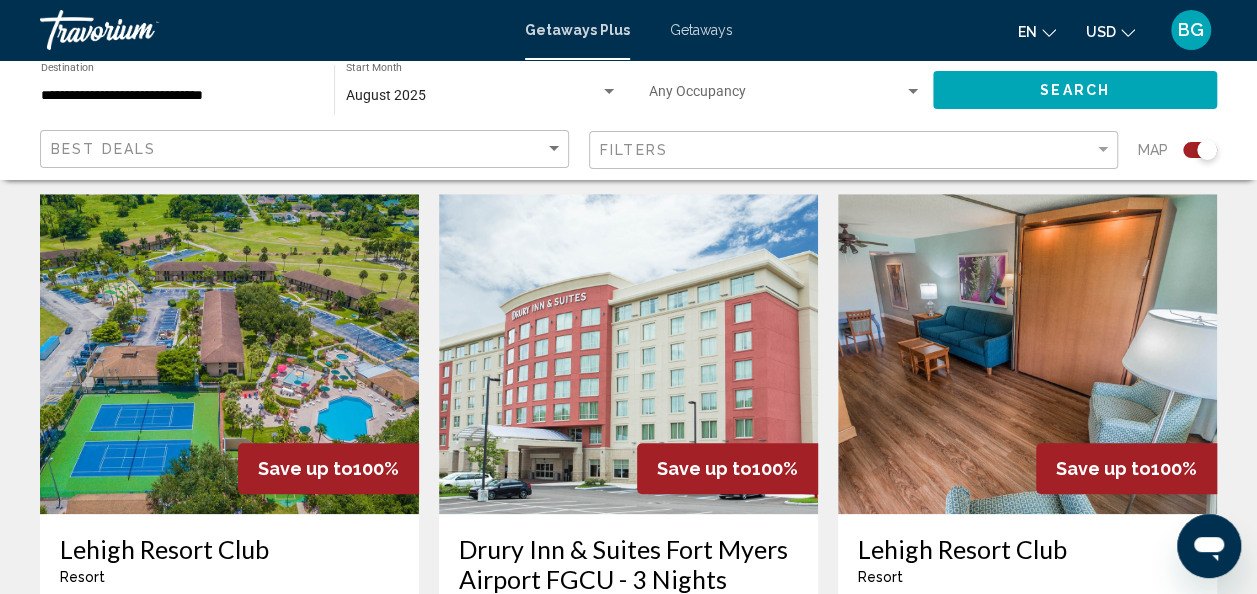 scroll, scrollTop: 692, scrollLeft: 0, axis: vertical 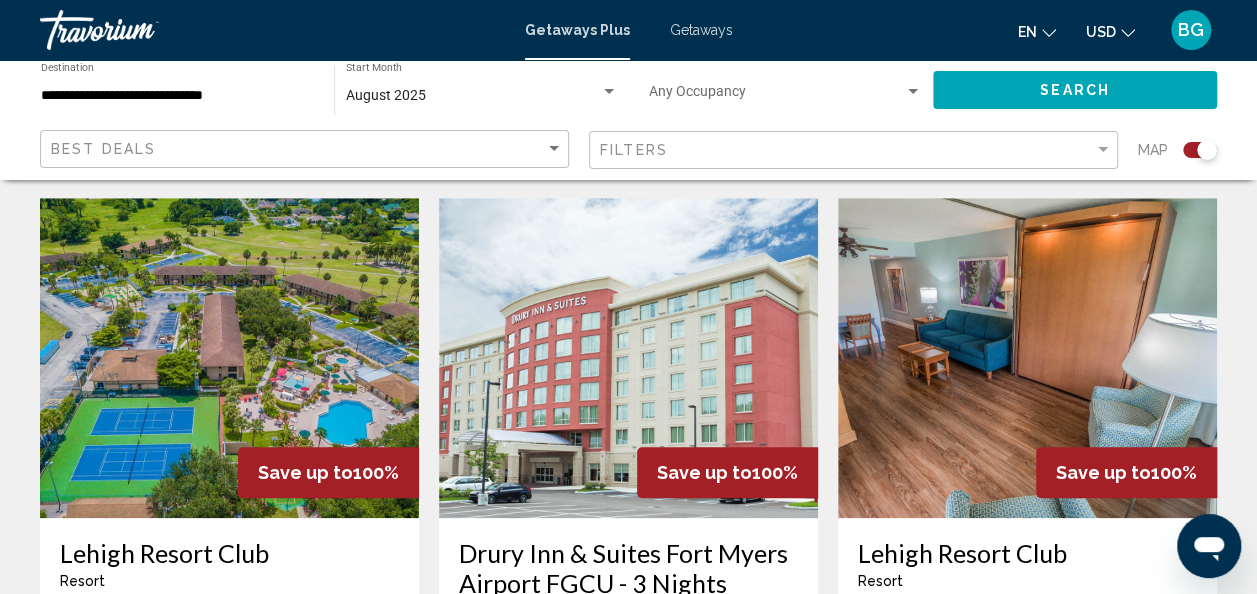 click on "**********" at bounding box center (177, 96) 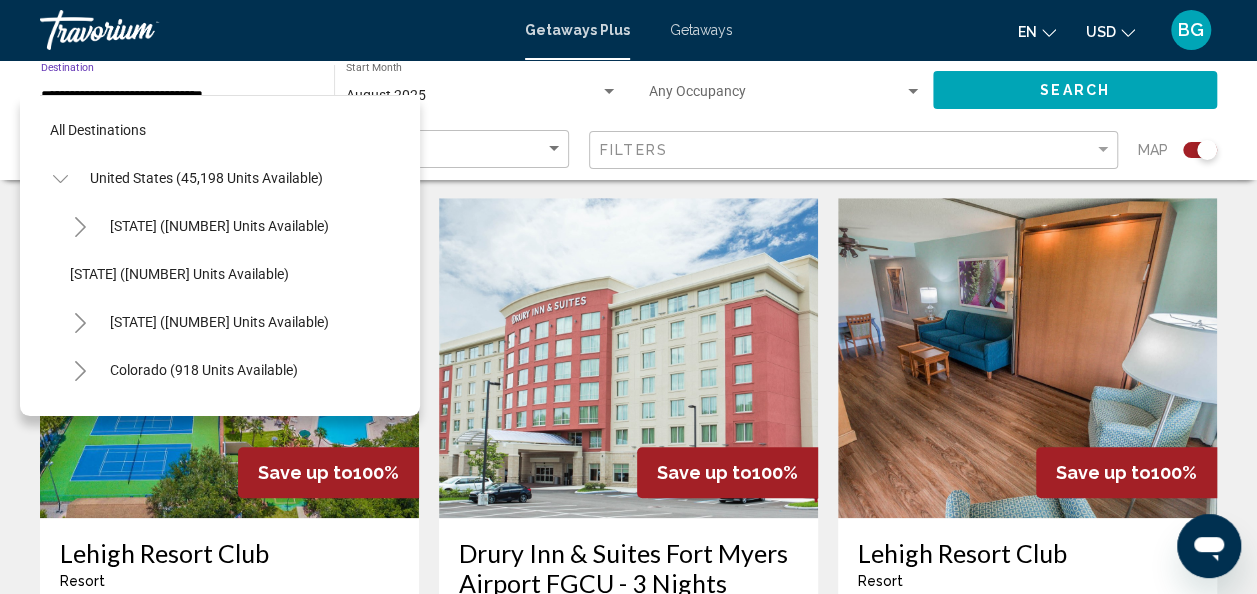scroll, scrollTop: 366, scrollLeft: 0, axis: vertical 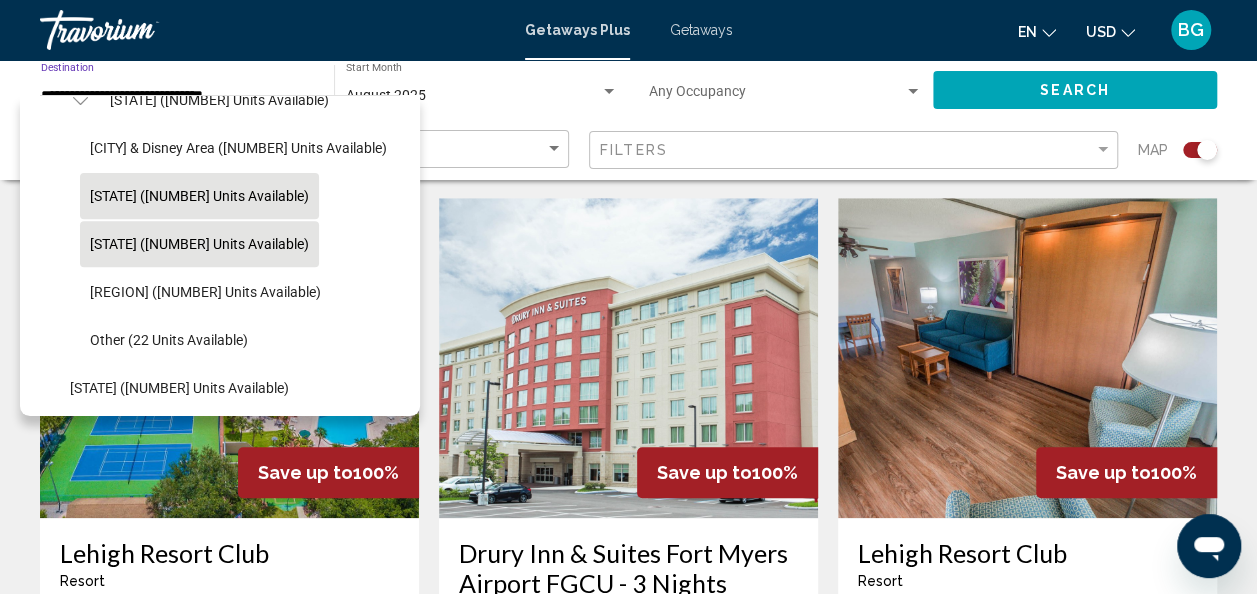 click on "[STATE] ([NUMBER] units available)" 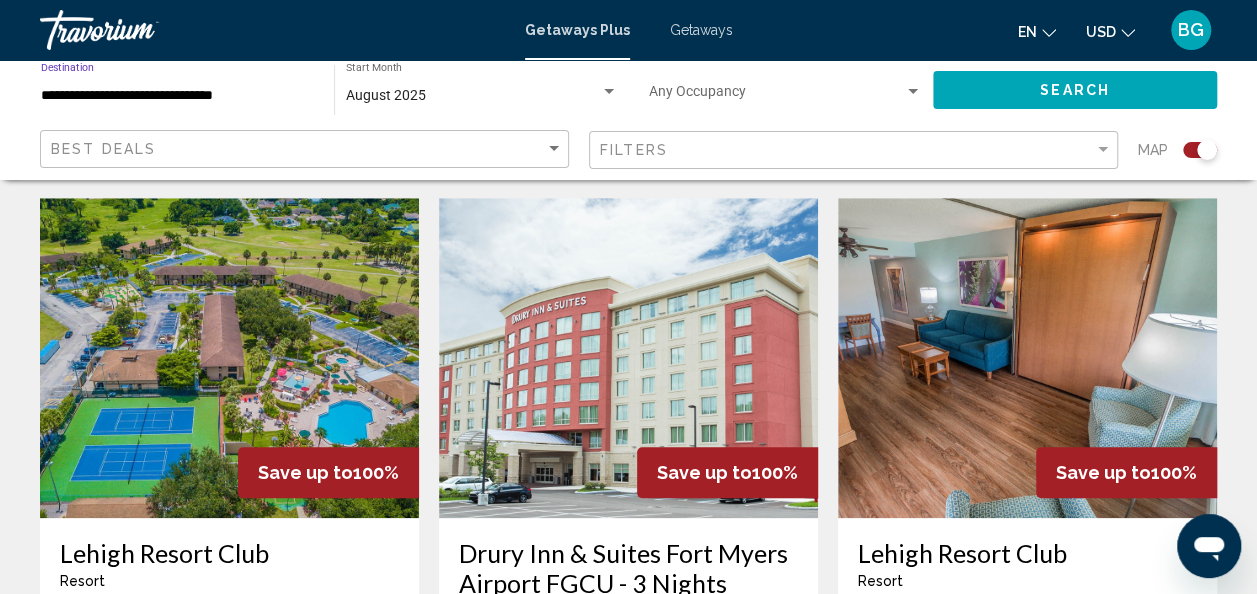click on "Search" 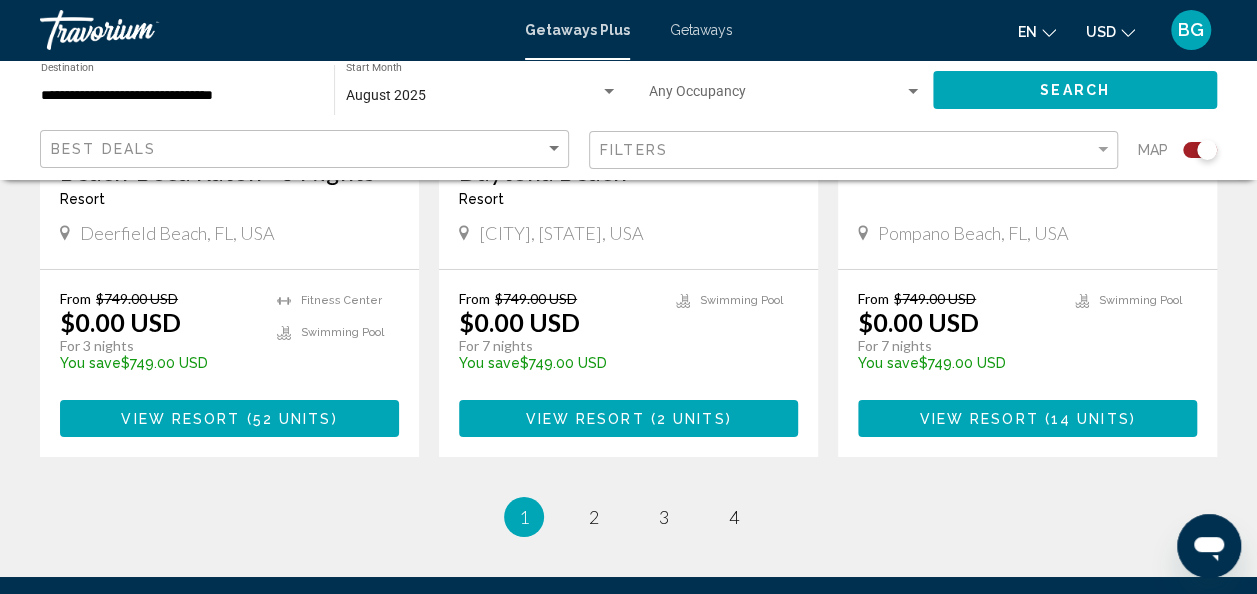 scroll, scrollTop: 3340, scrollLeft: 0, axis: vertical 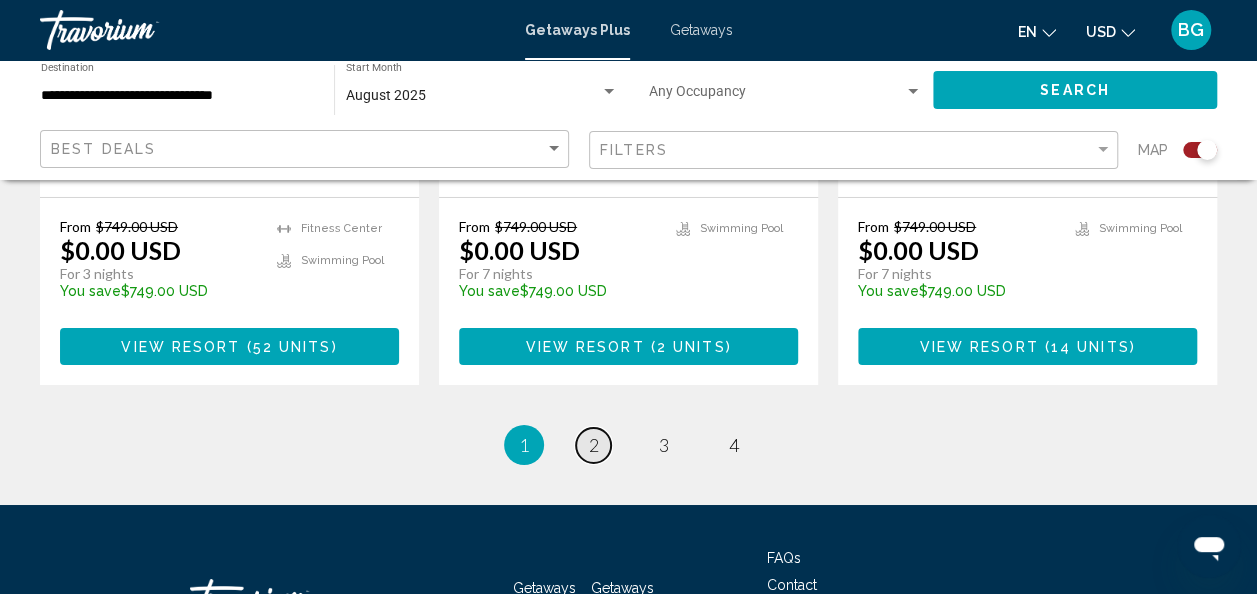click on "2" at bounding box center (594, 445) 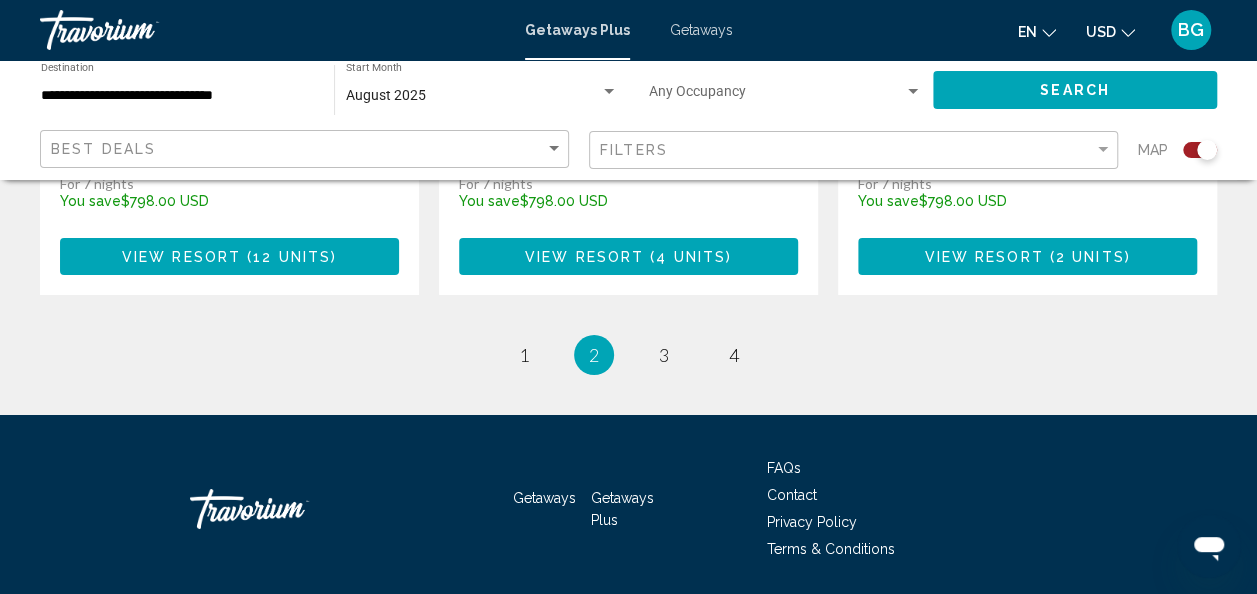 scroll, scrollTop: 3371, scrollLeft: 0, axis: vertical 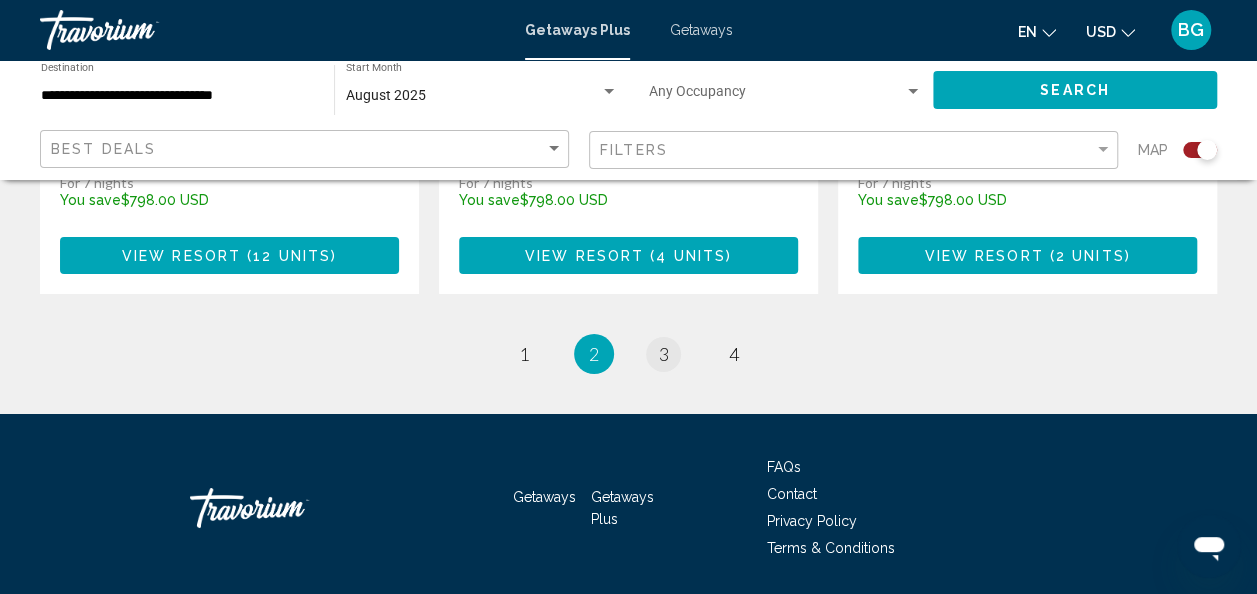 click on "page  3" at bounding box center [663, 354] 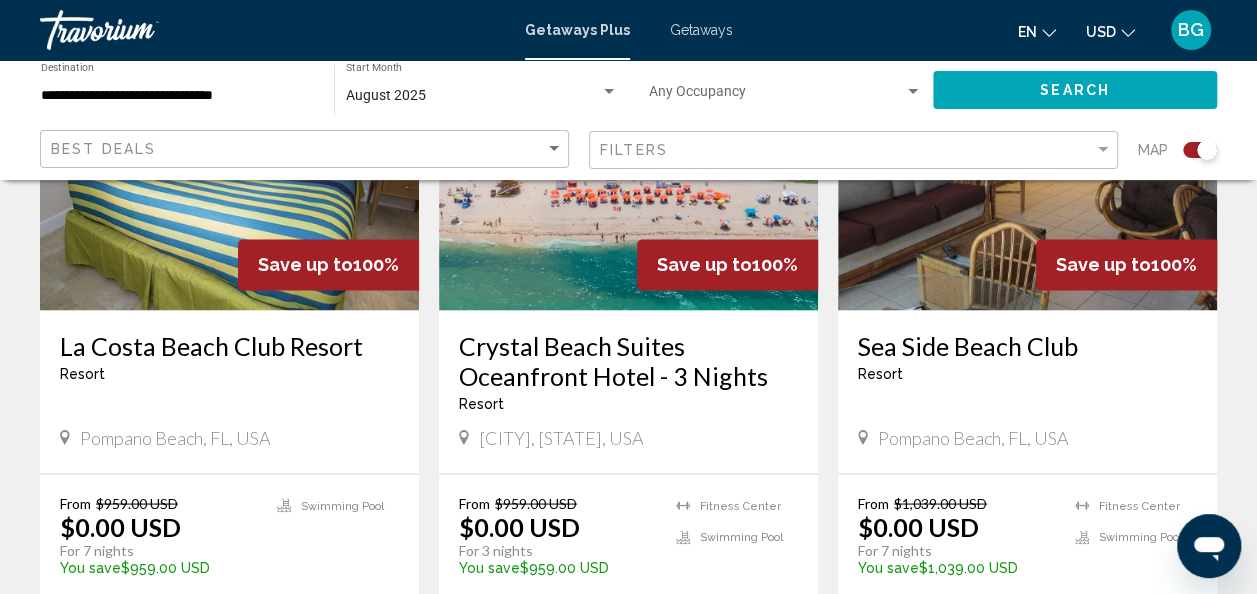 click on "From $[NUMBER] [CURRENCY] $[NUMBER] [CURRENCY] For [NUMBER] nights You save  $[NUMBER] [CURRENCY]   temp  [NUMBER].[NUMBER]
Swimming Pool View Resort    ( [NUMBER] units )" at bounding box center (229, 567) 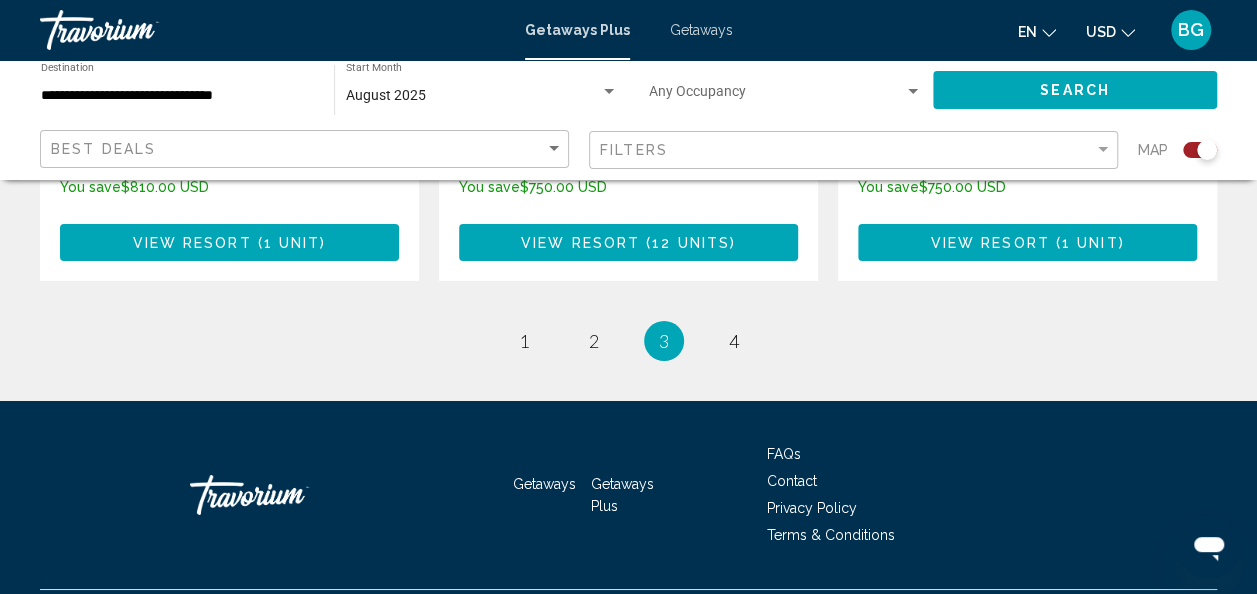 scroll, scrollTop: 3425, scrollLeft: 0, axis: vertical 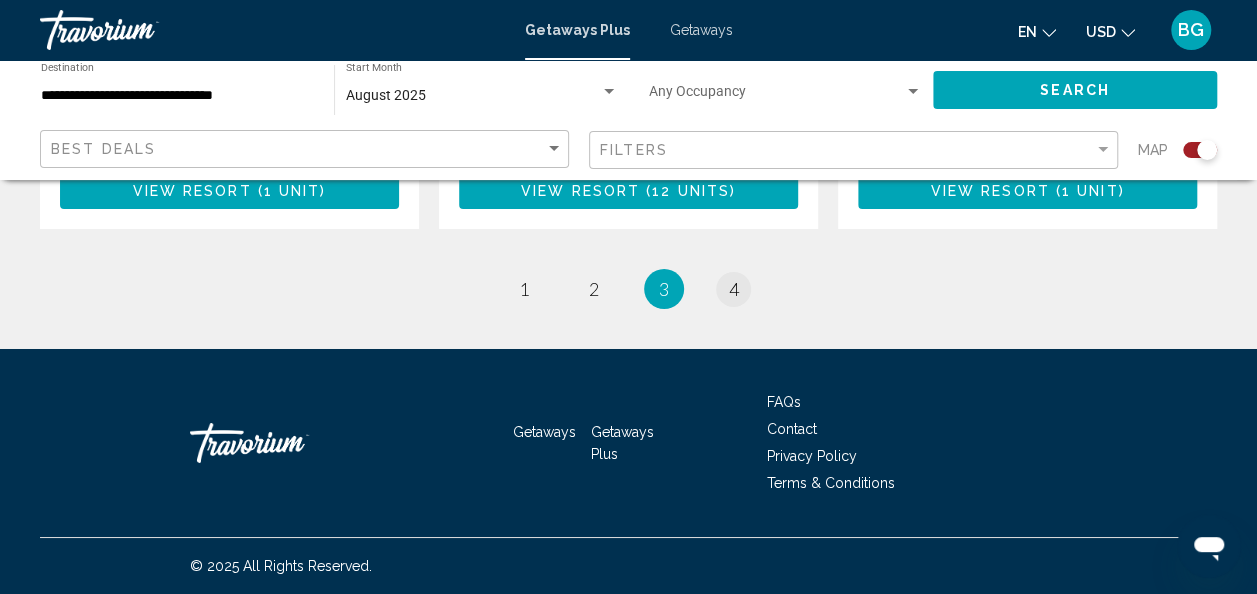 click on "page  4" at bounding box center (733, 289) 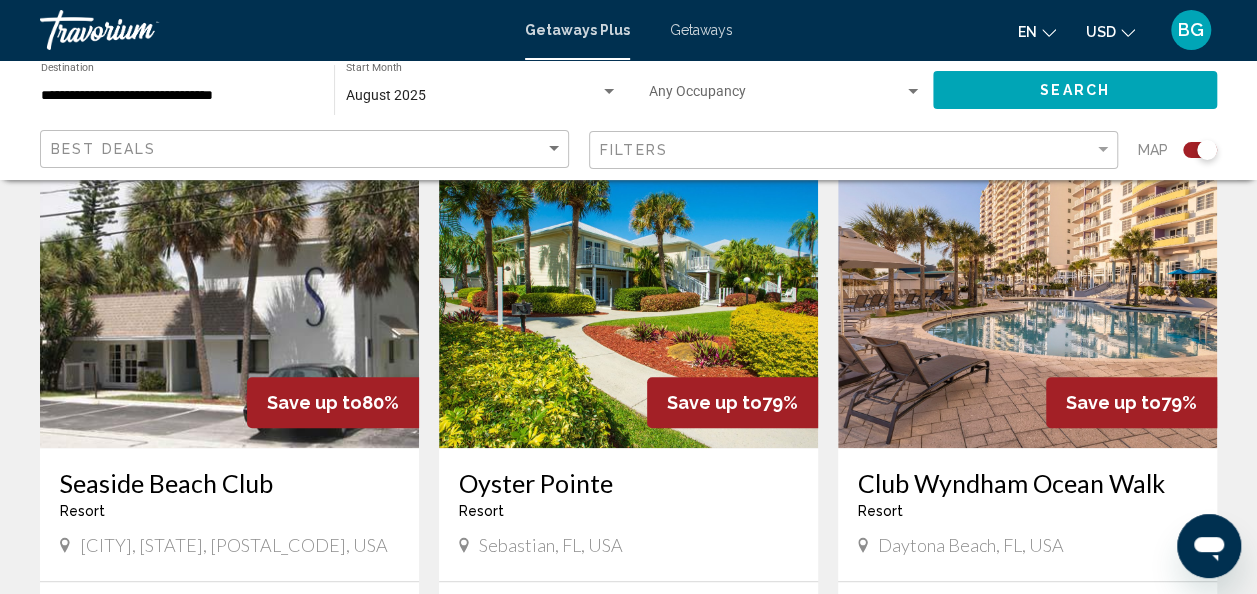 scroll, scrollTop: 762, scrollLeft: 0, axis: vertical 